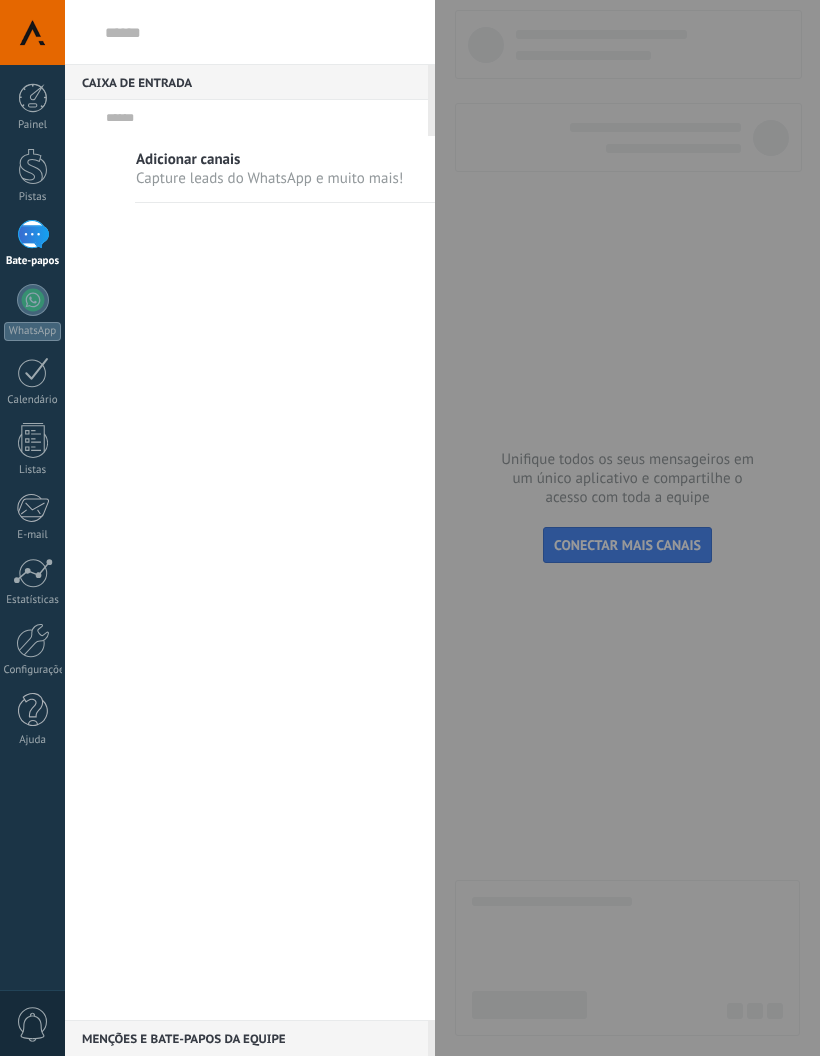 scroll, scrollTop: 0, scrollLeft: 0, axis: both 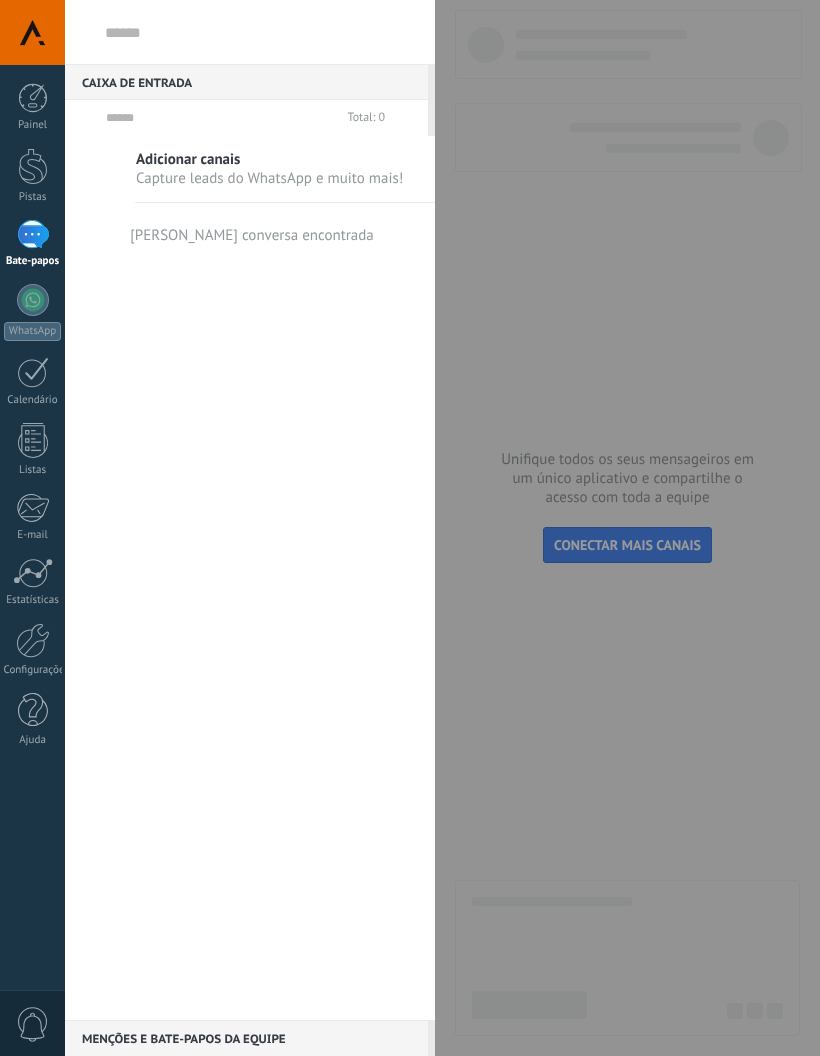 click on "Capture leads do WhatsApp e muito mais!" at bounding box center (269, 178) 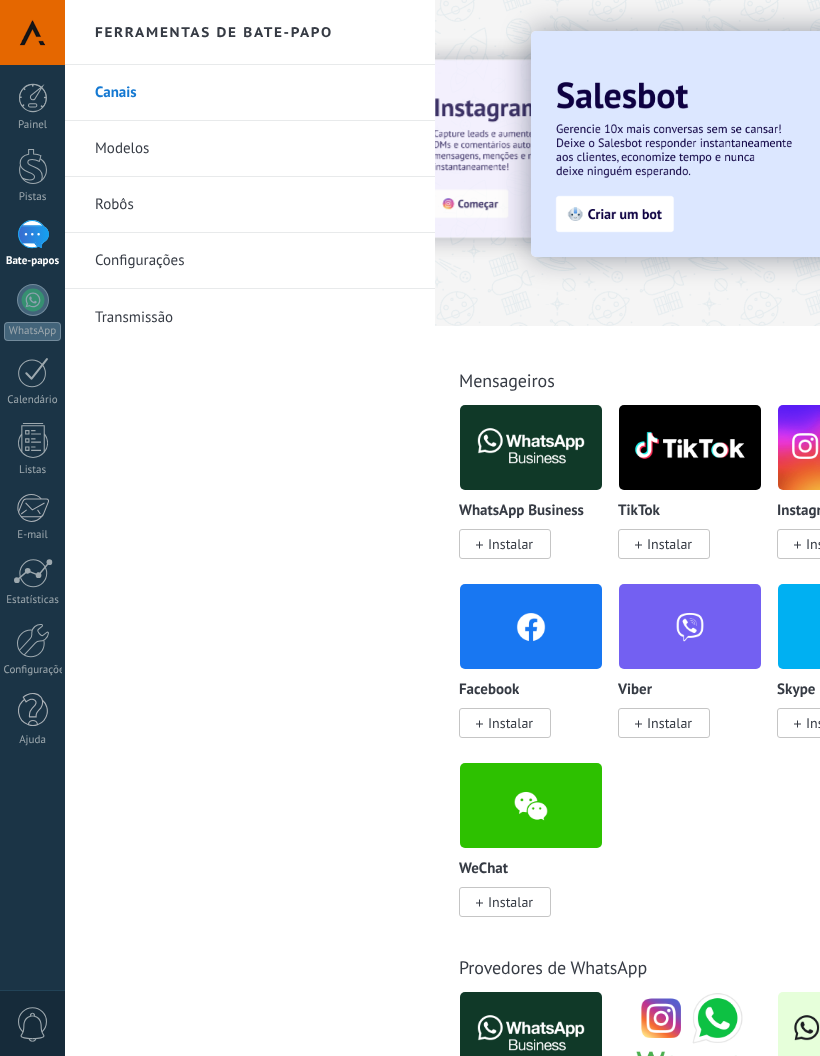 scroll, scrollTop: 0, scrollLeft: 5, axis: horizontal 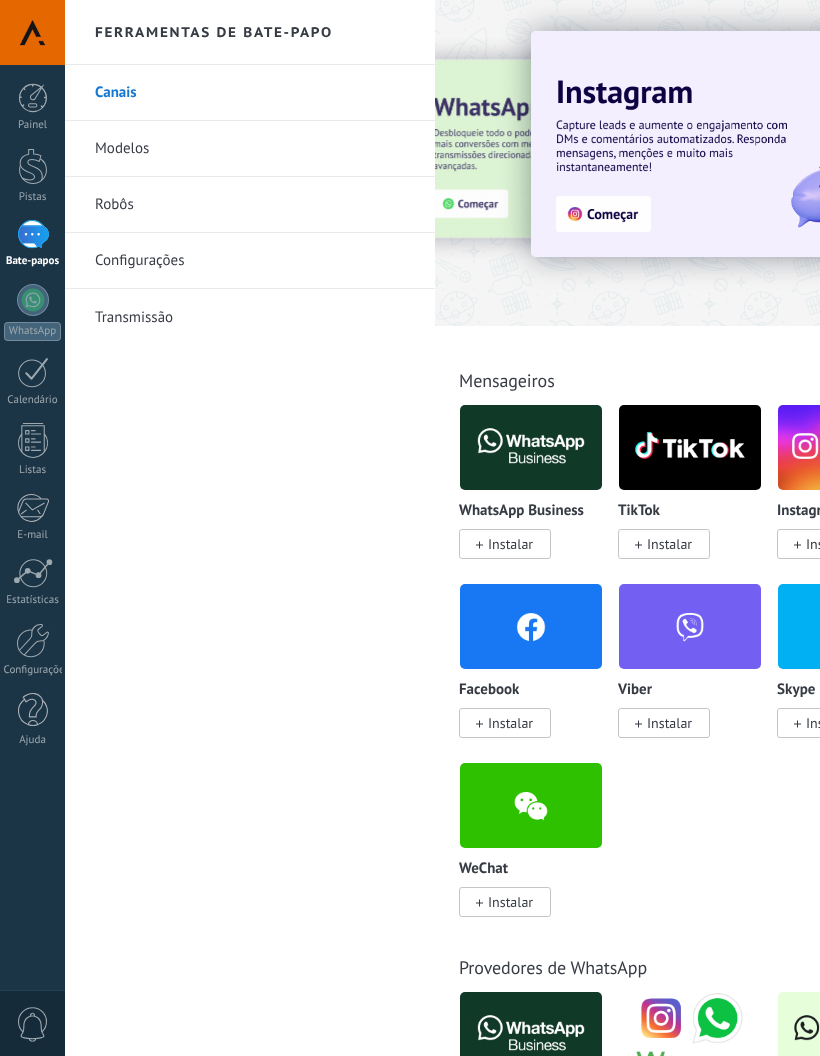 click on "Instalar" at bounding box center [510, 544] 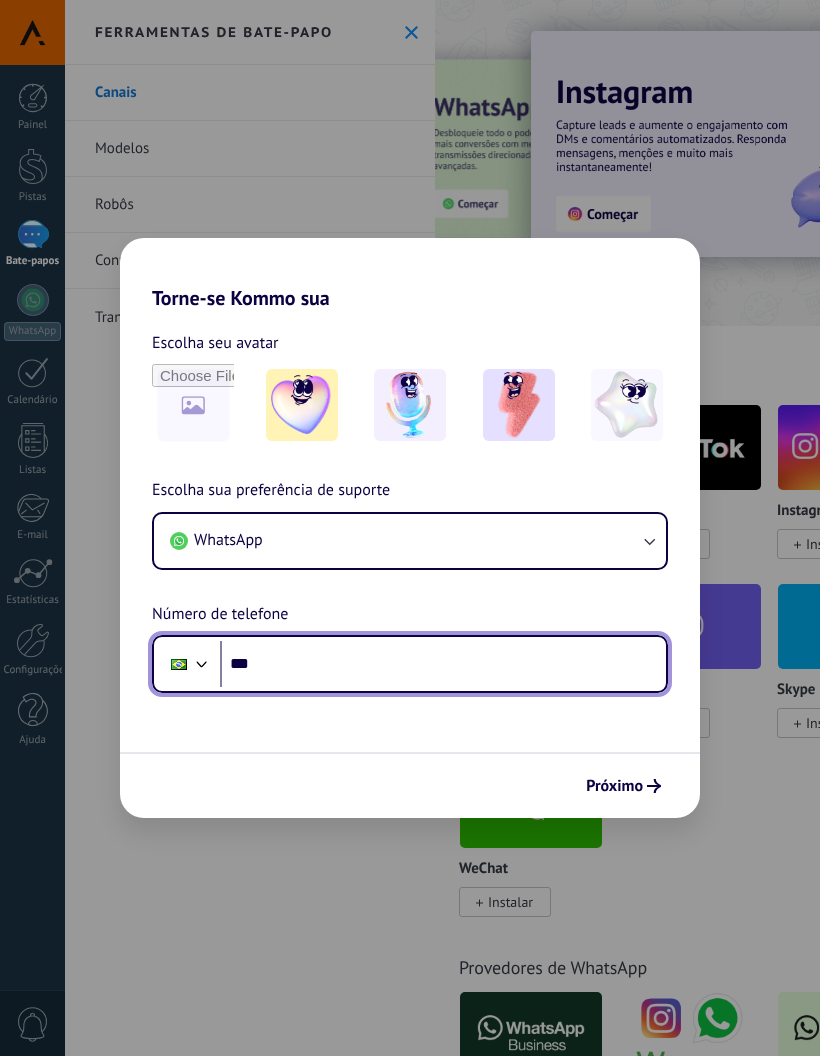click on "***" at bounding box center [443, 664] 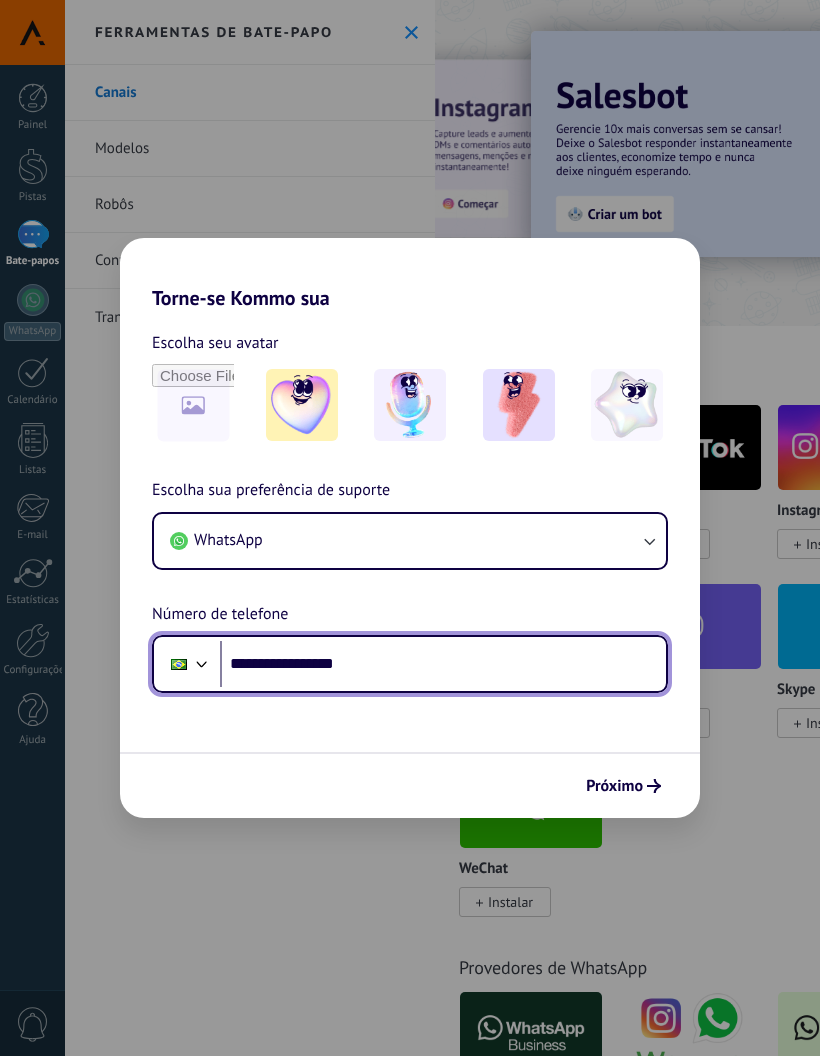 type on "**********" 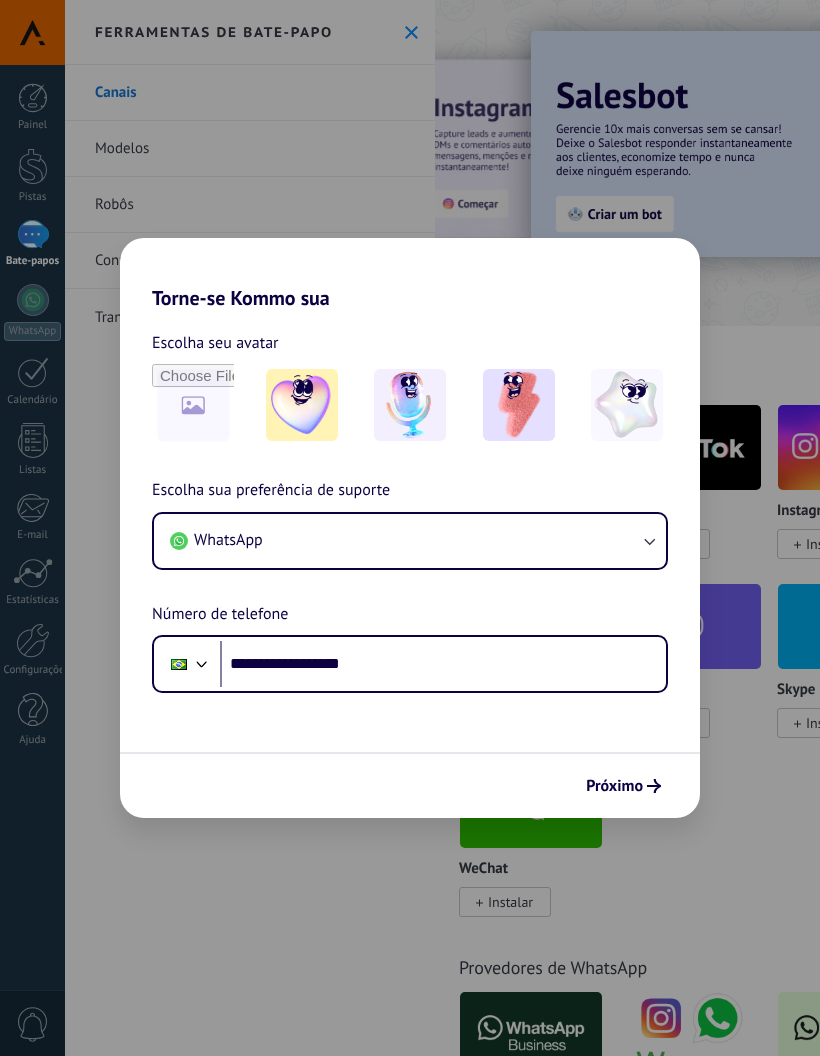 click on "Próximo" at bounding box center [614, 786] 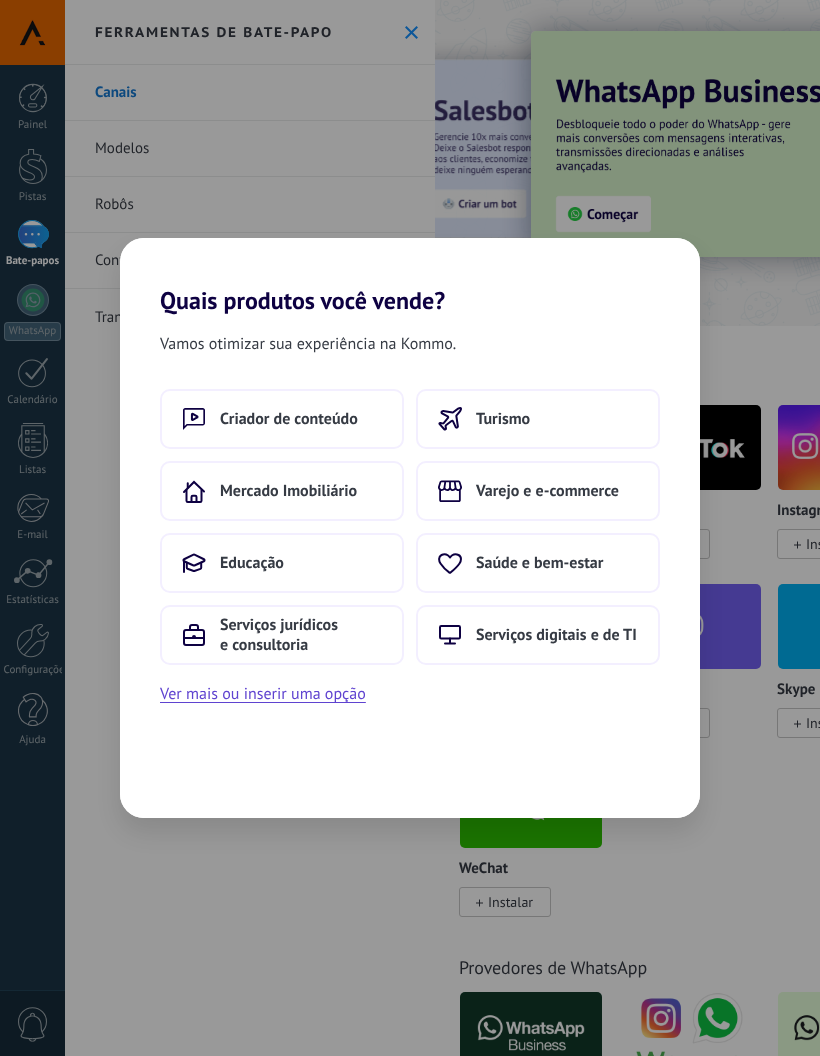 click on "Ver mais ou inserir uma opção" at bounding box center [263, 694] 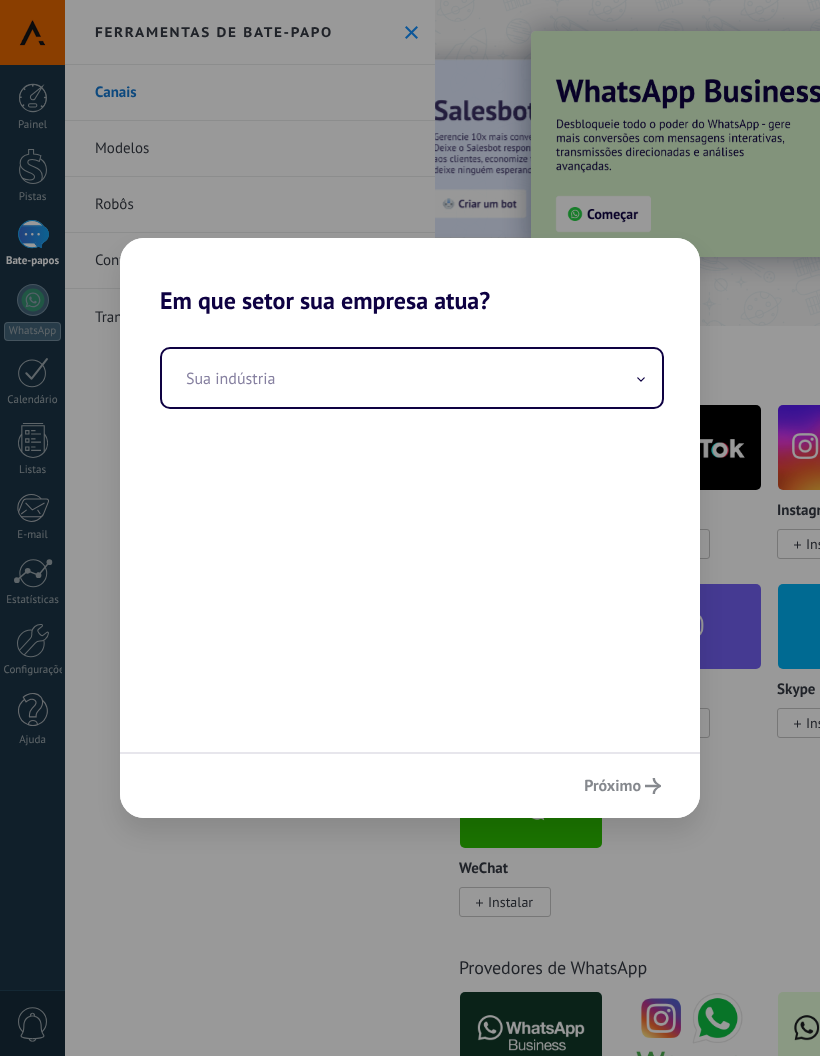 click at bounding box center [412, 378] 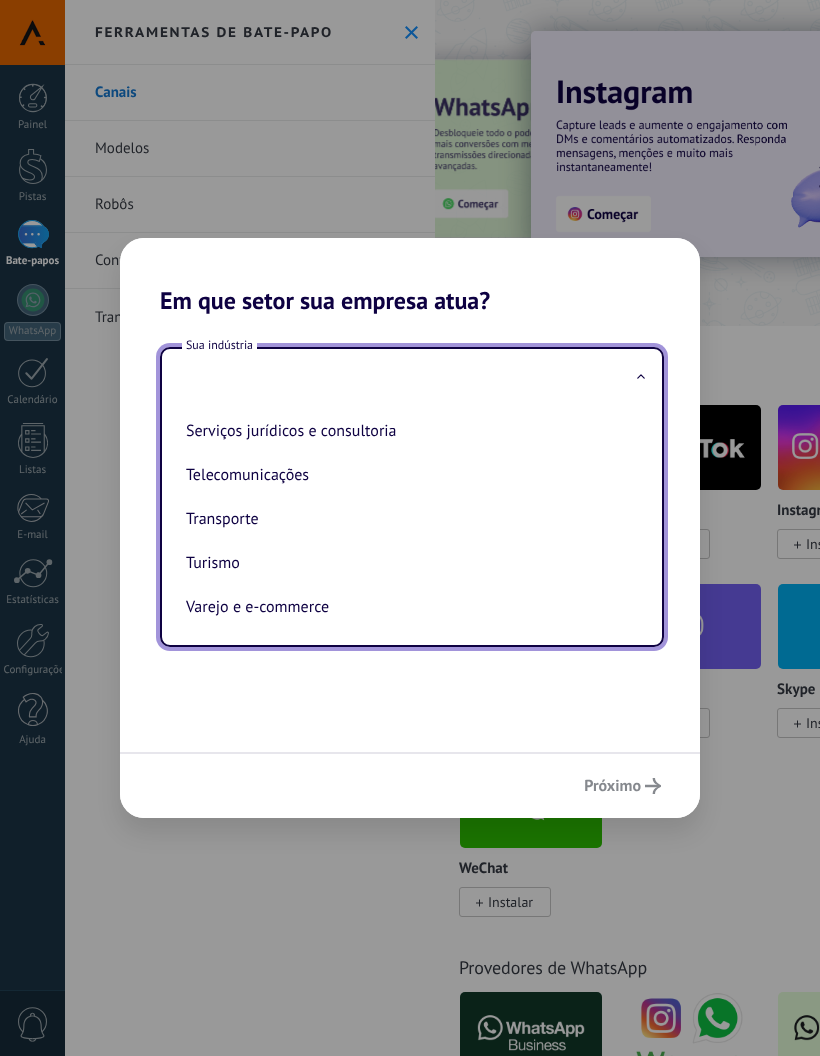 scroll, scrollTop: 564, scrollLeft: 0, axis: vertical 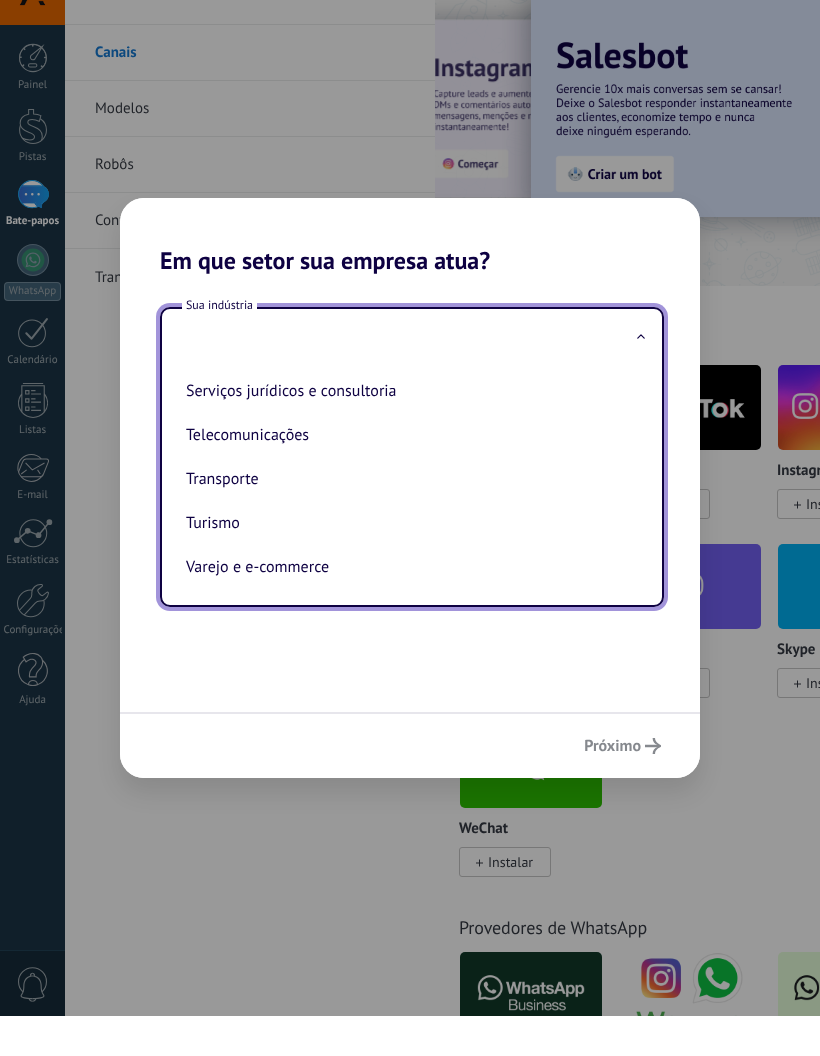 click on "Em que setor sua empresa atua?" at bounding box center (410, 276) 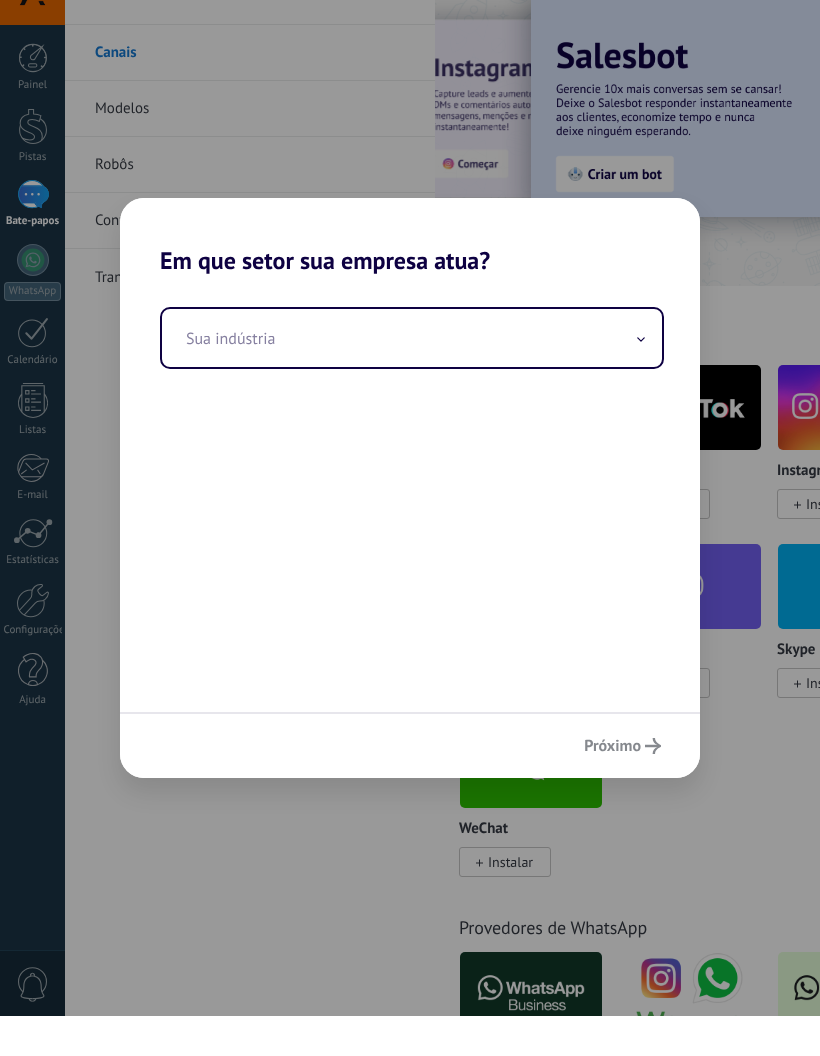 click at bounding box center [412, 378] 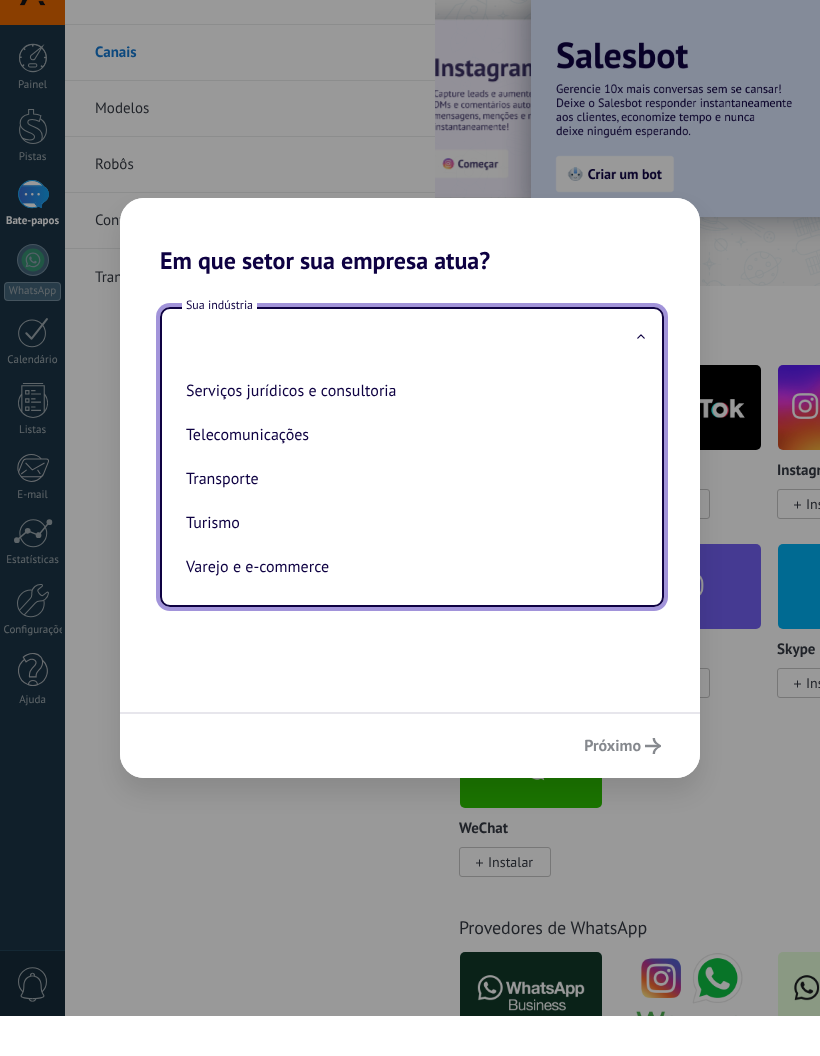 scroll, scrollTop: 564, scrollLeft: 0, axis: vertical 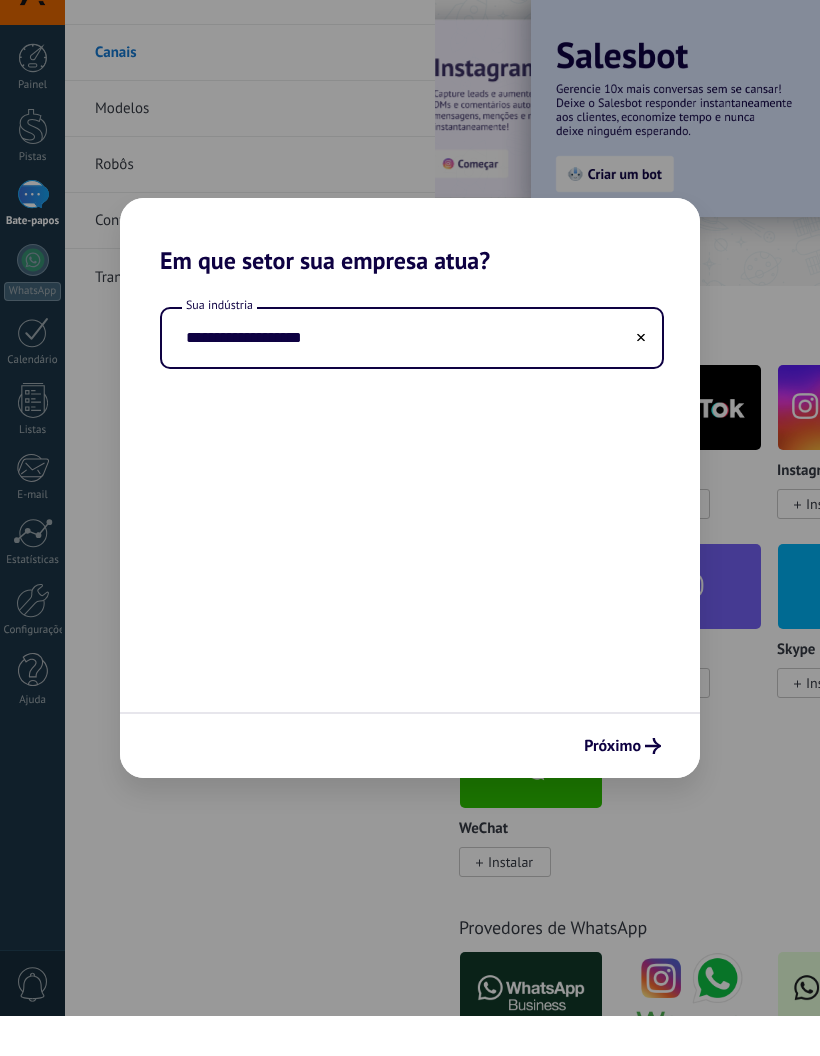 click on "Próximo" at bounding box center (612, 786) 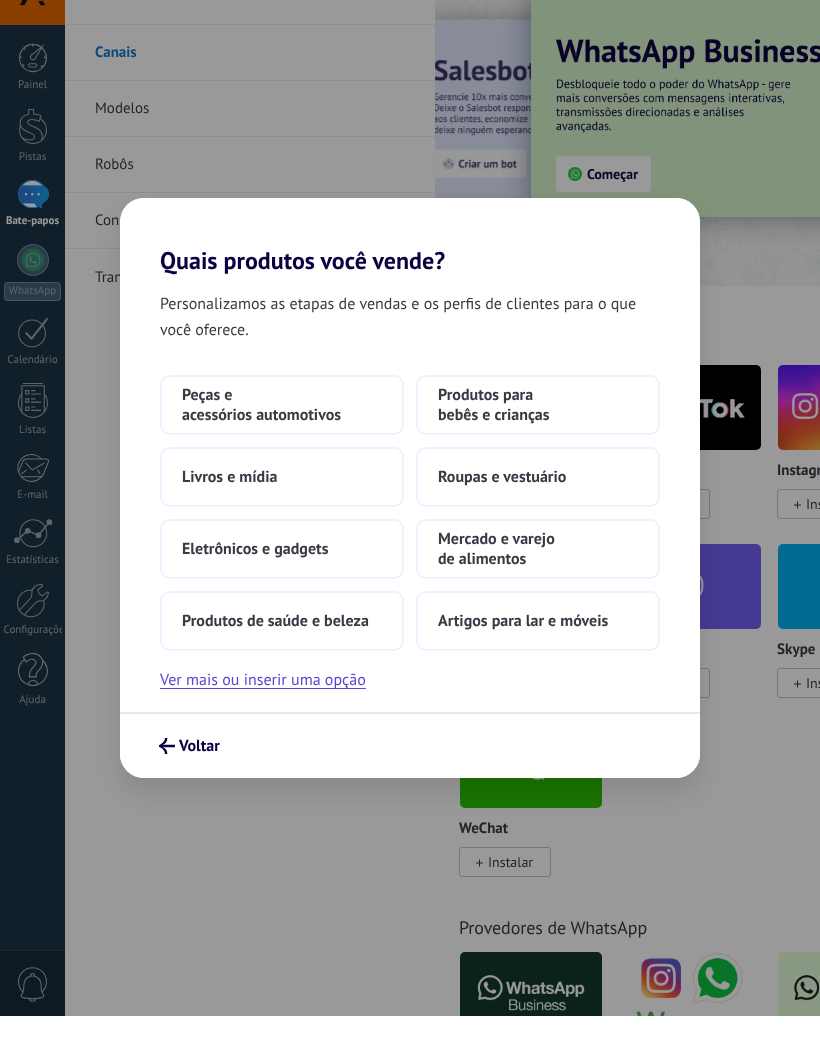 click on "Roupas e vestuário" at bounding box center [538, 517] 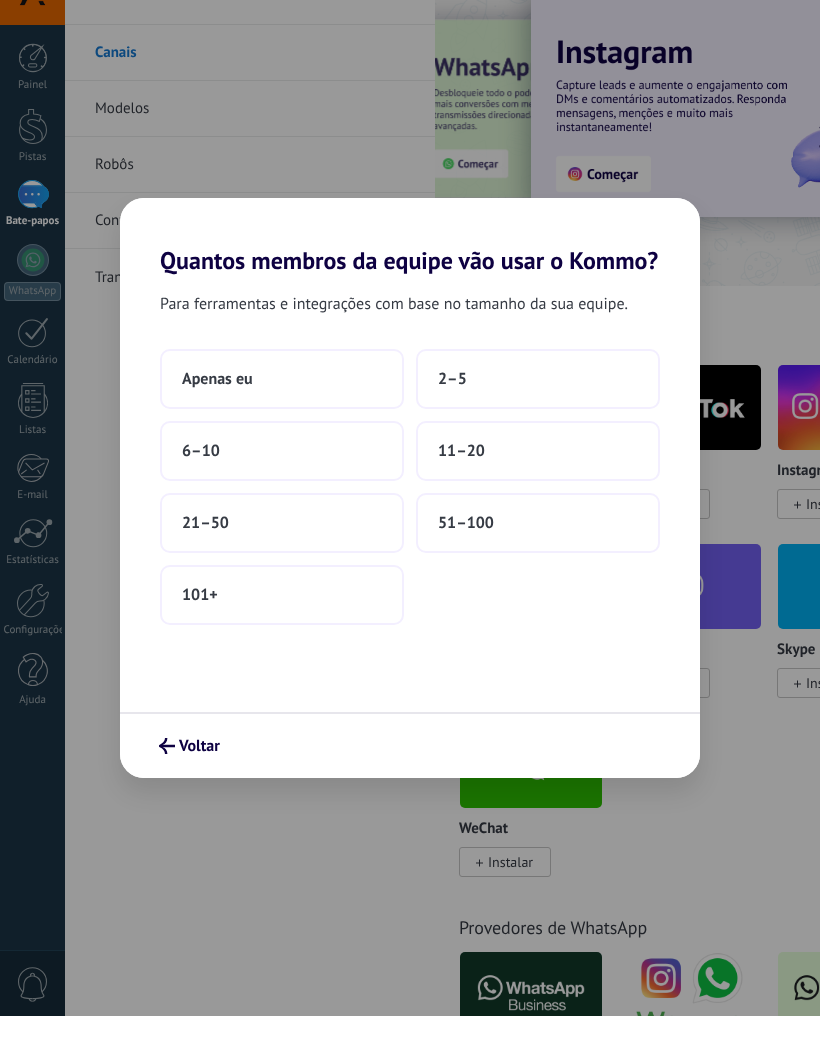 click on "2–5" at bounding box center [538, 419] 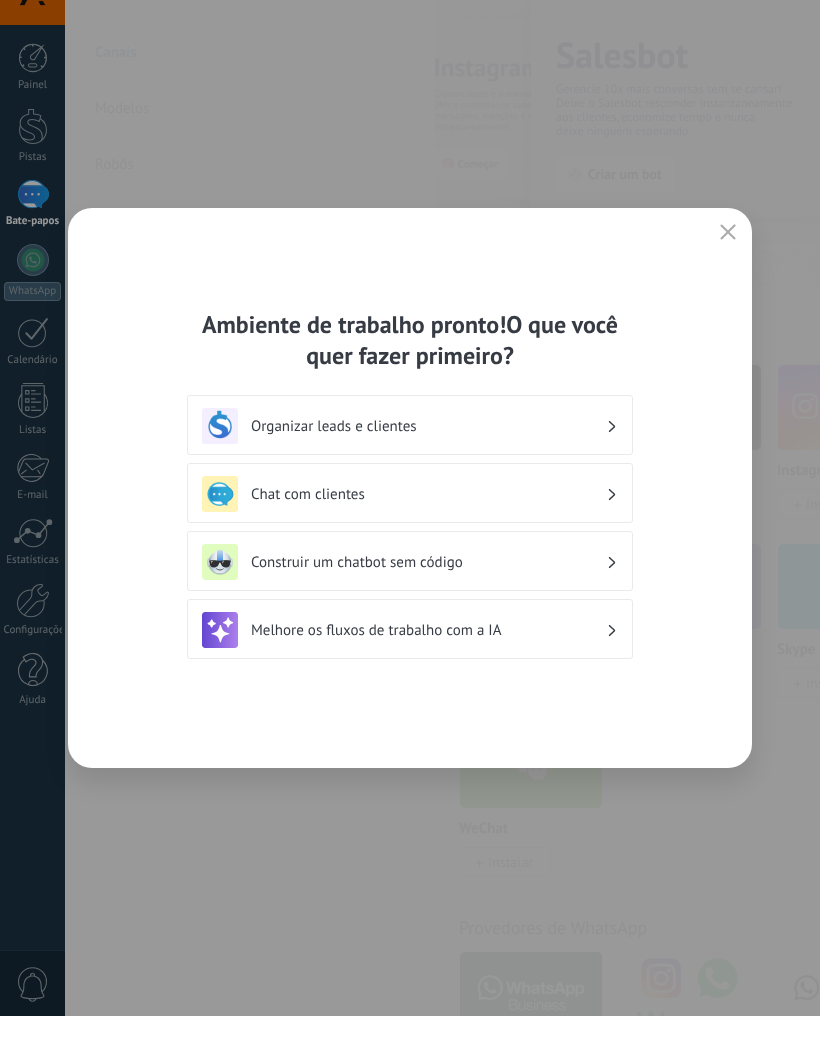 click 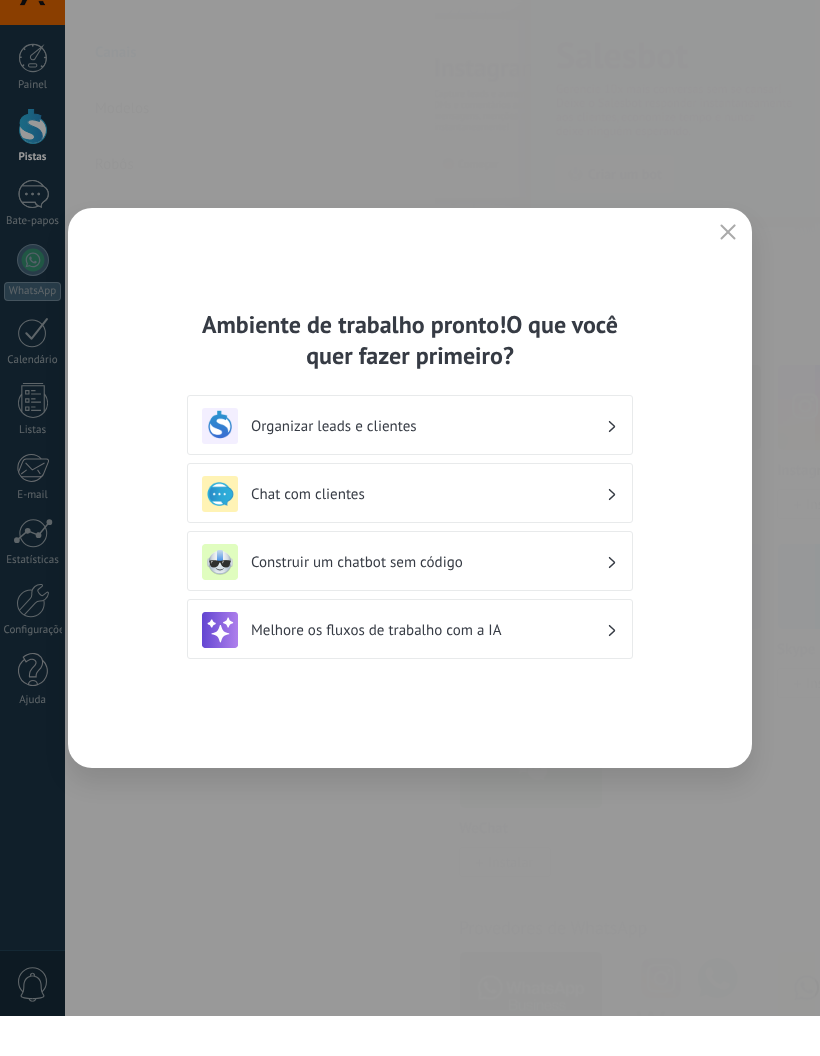 click on "Organizar leads e clientes" at bounding box center (410, 466) 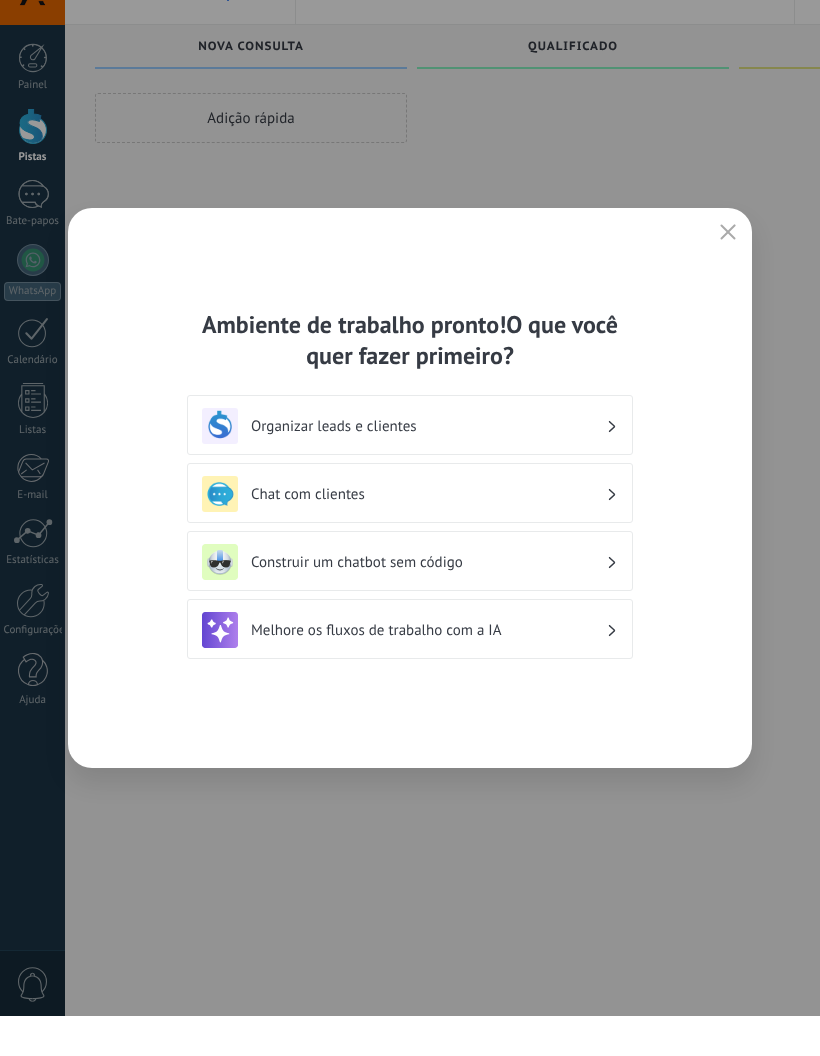 scroll, scrollTop: 40, scrollLeft: 0, axis: vertical 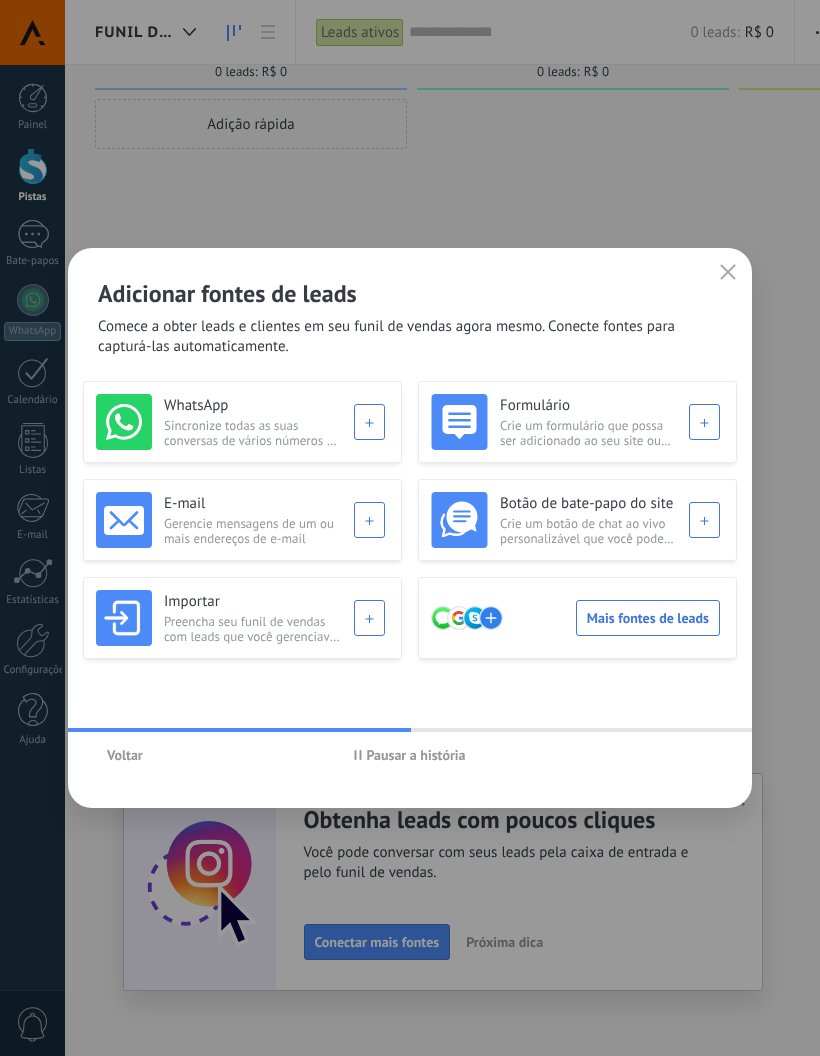 click on "Pausar a história" at bounding box center (415, 755) 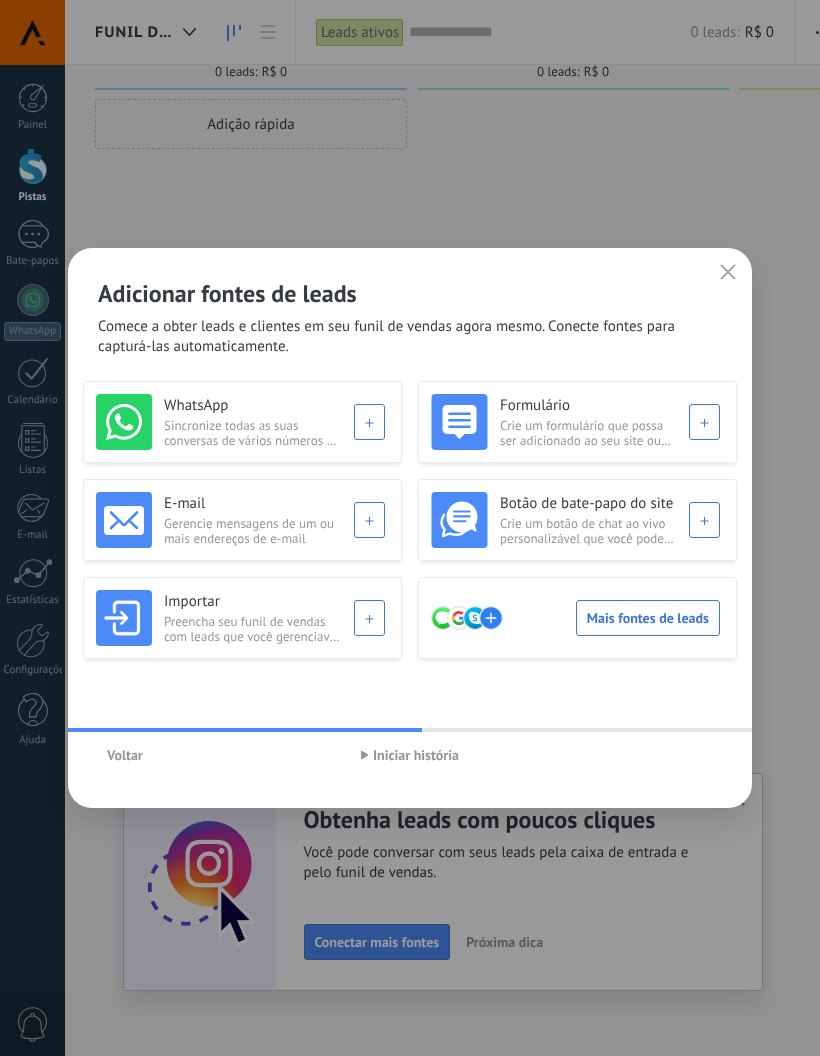 click on "WhatsApp Sincronize todas as suas conversas de vários números do WhatsApp" at bounding box center (240, 422) 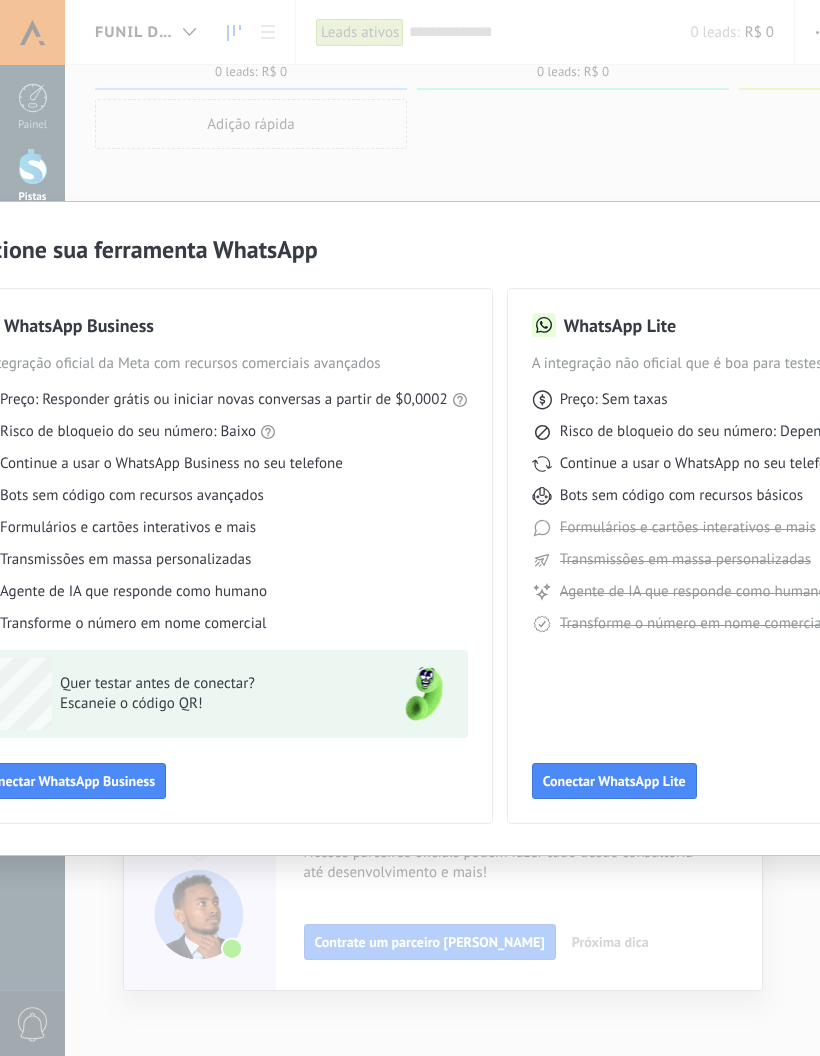 click on "Conectar WhatsApp Business" at bounding box center (69, 781) 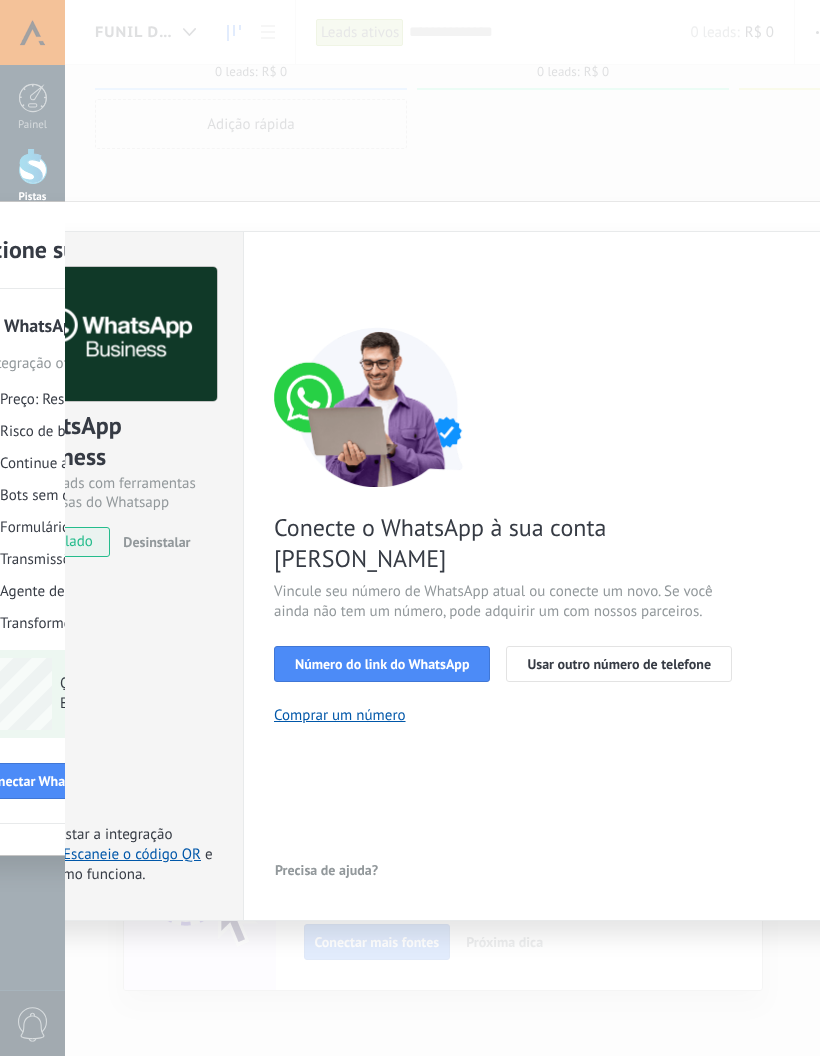 click on "Número do link do WhatsApp" at bounding box center [382, 664] 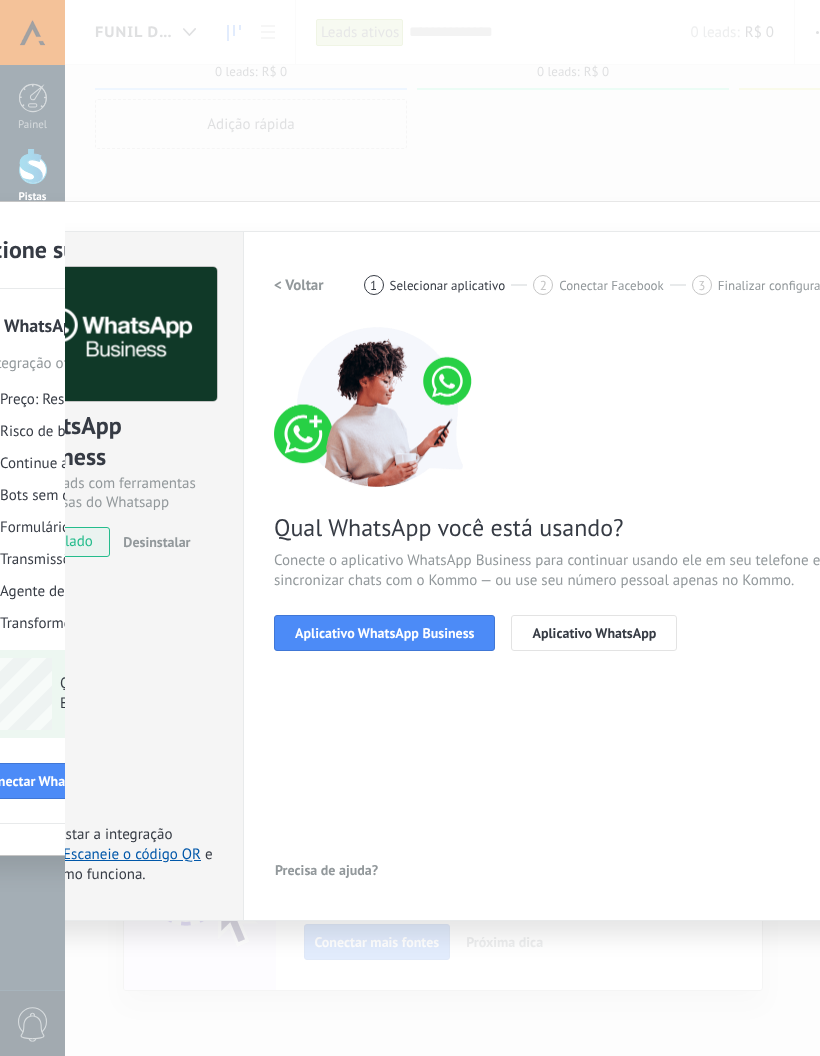 click on "Aplicativo WhatsApp Business" at bounding box center [384, 633] 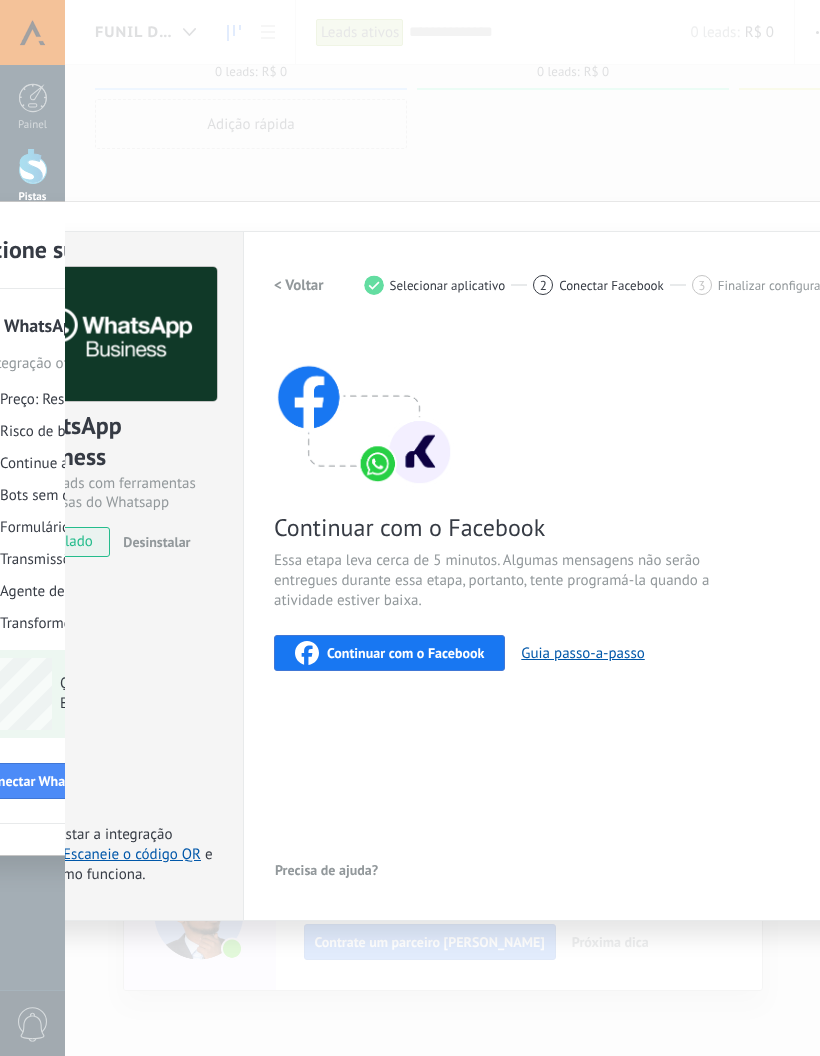click on "Continuar com o Facebook" at bounding box center [405, 653] 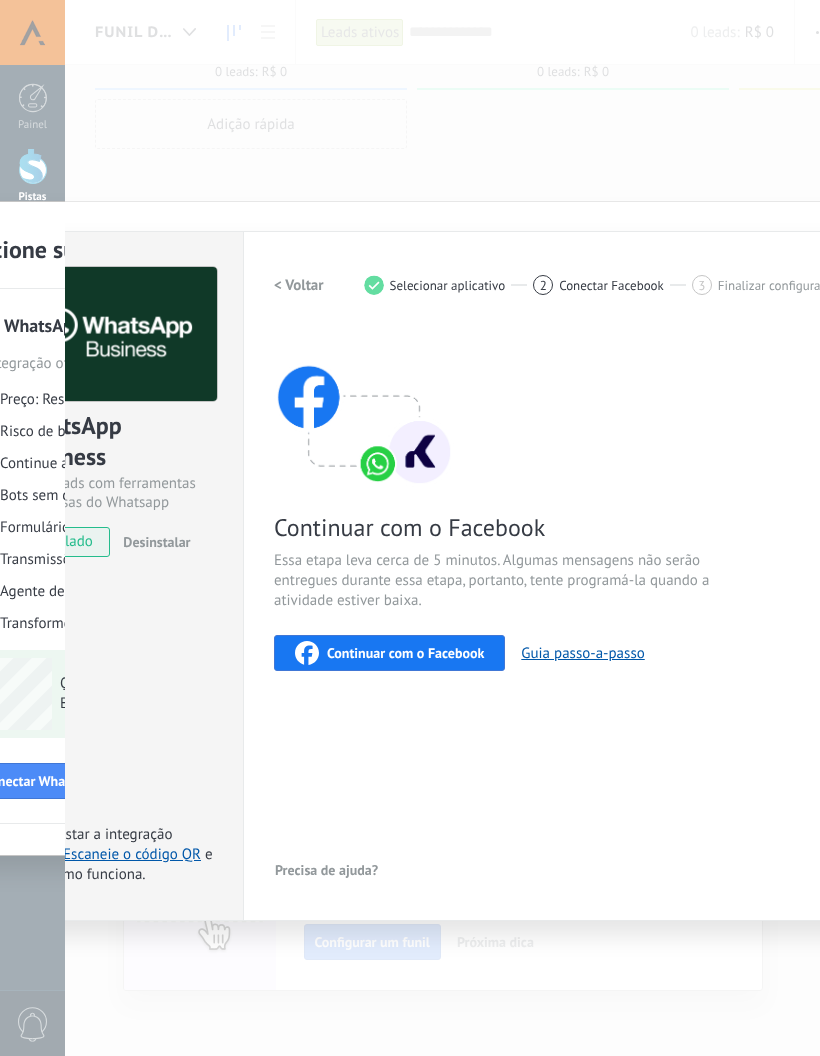 click on "Guia passo-a-passo" at bounding box center (582, 653) 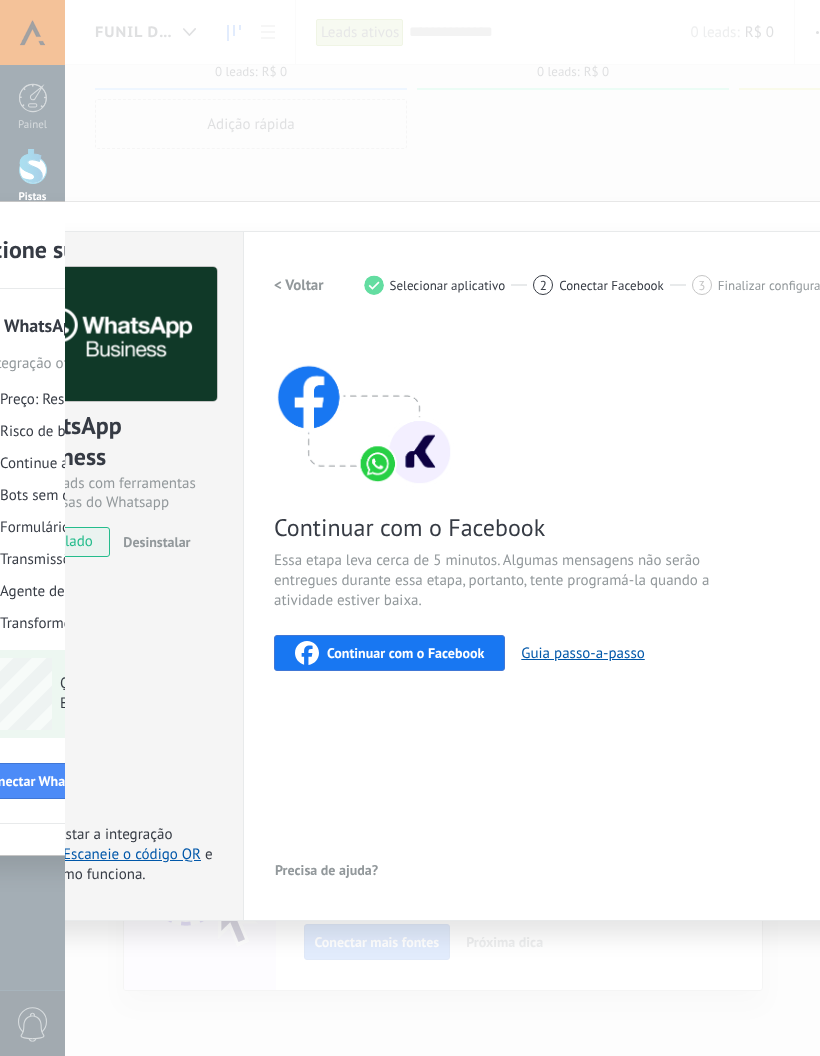 click on "Continuar com o Facebook" at bounding box center [405, 653] 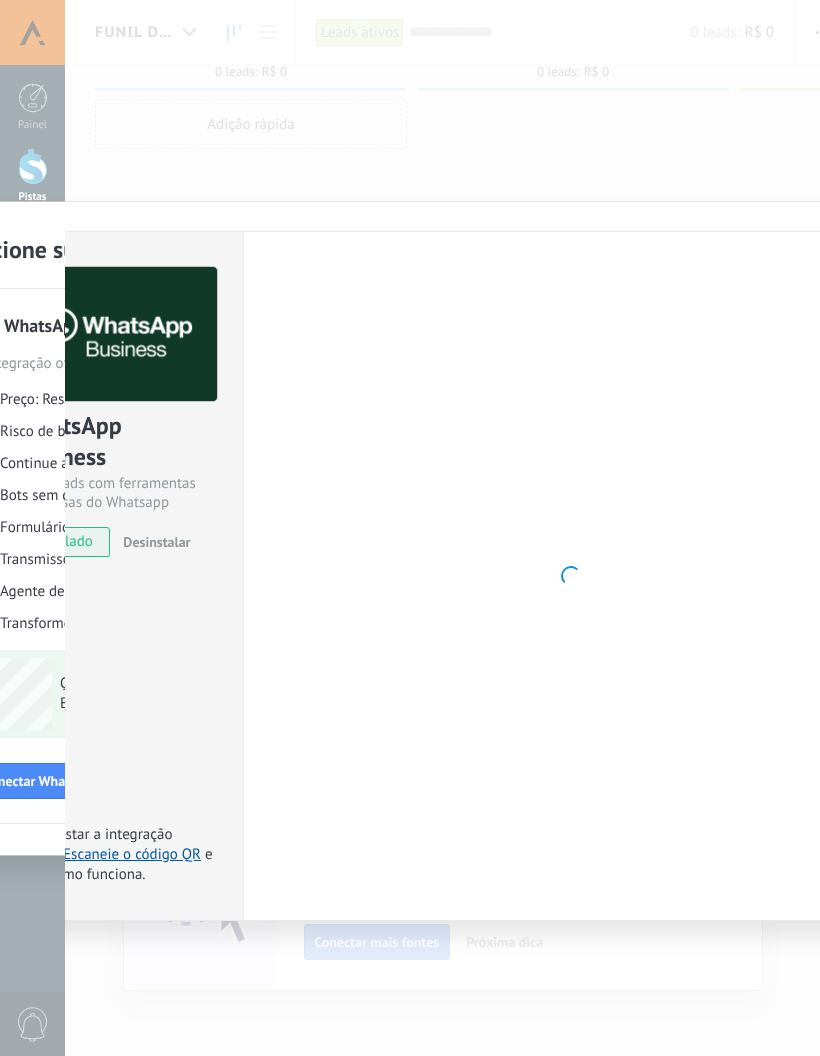 click on "WhatsApp Business A integração oficial da Meta com recursos comerciais avançados Preço: Responder grátis ou iniciar novas conversas a partir de $0,0002 Risco de bloqueio do seu número: Baixo Continue a usar o WhatsApp Business no seu telefone Bots sem código com recursos avançados Formulários e cartões interativos e mais Transmissões em massa personalizadas Agente de IA que responde como humano Transforme o número em nome comercial Quer testar antes de conectar? Escaneie o código QR! Conectar WhatsApp Business" at bounding box center [220, 556] 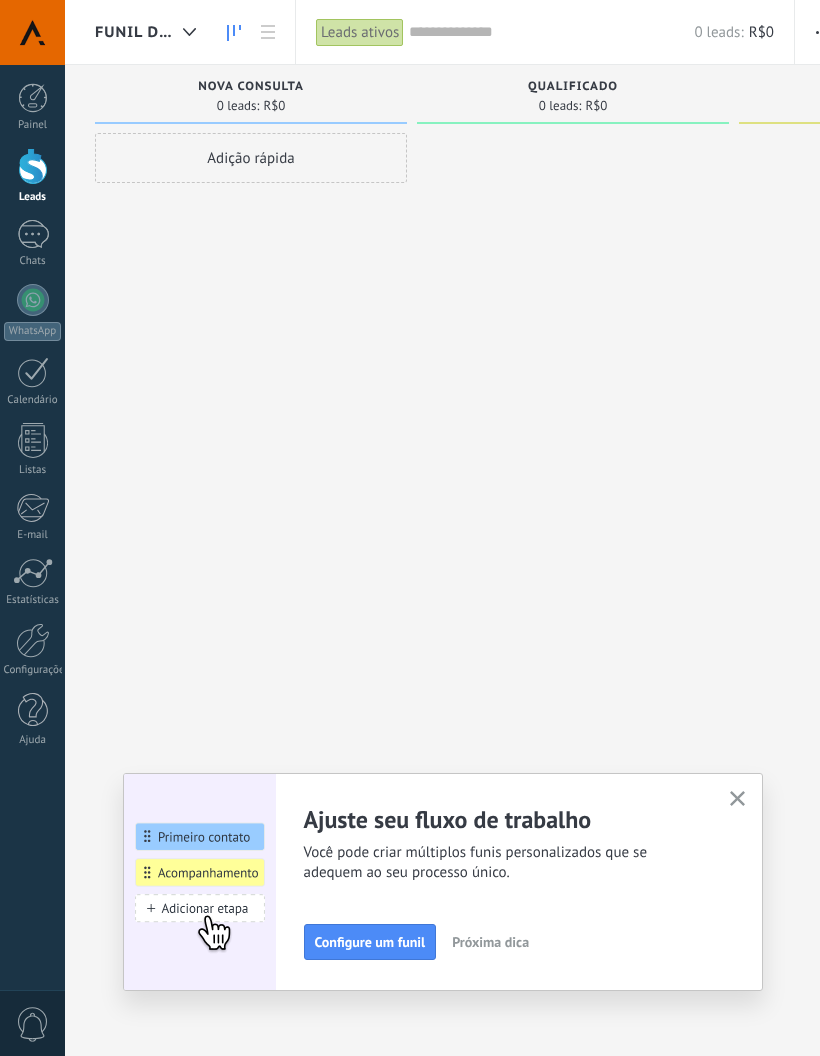 scroll, scrollTop: 0, scrollLeft: 0, axis: both 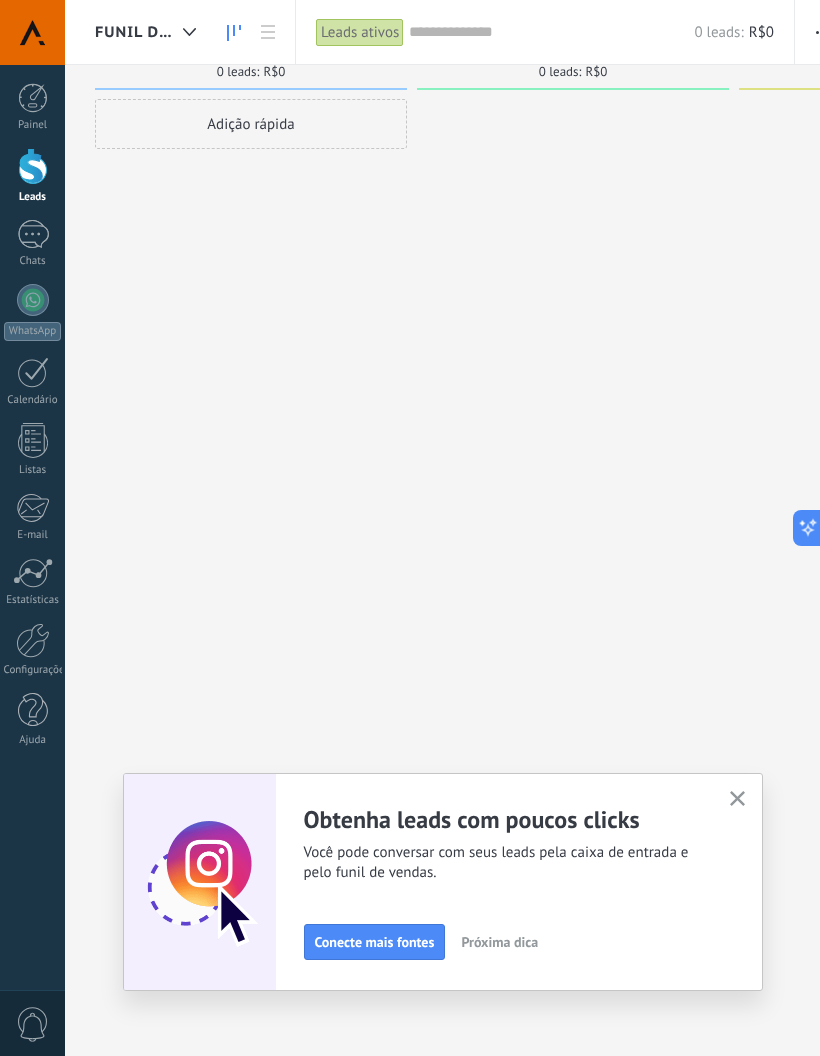 click 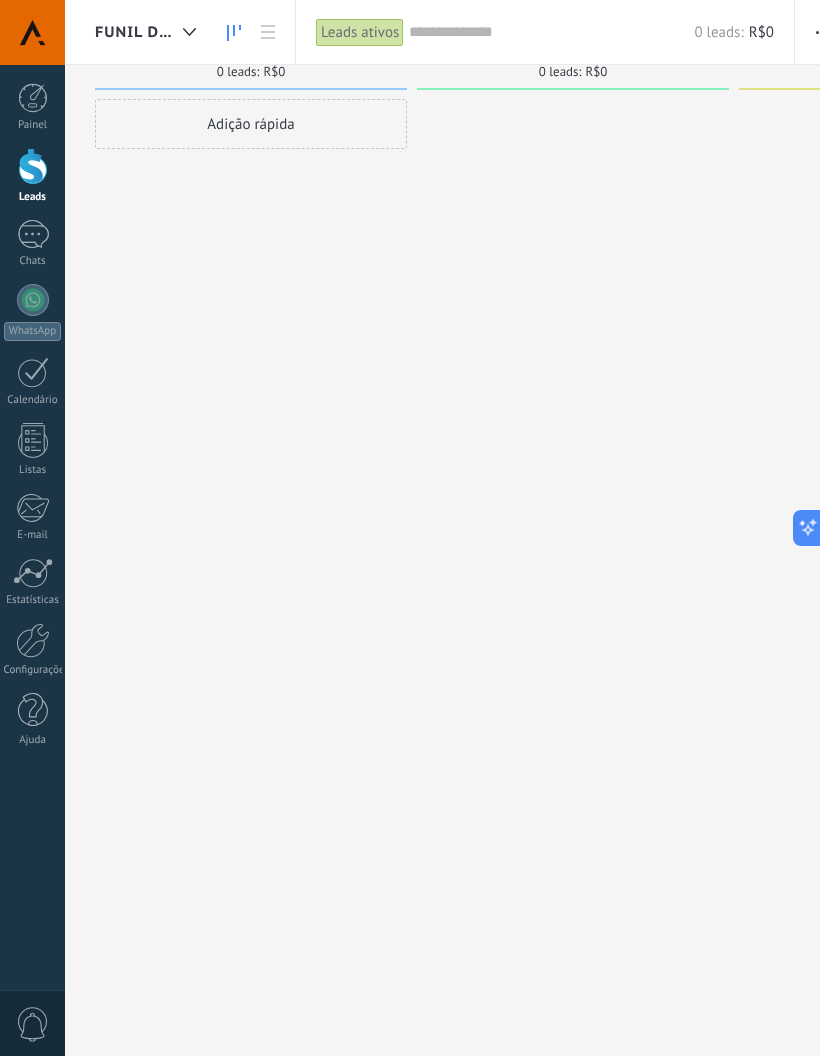 click on "WhatsApp" at bounding box center (32, 312) 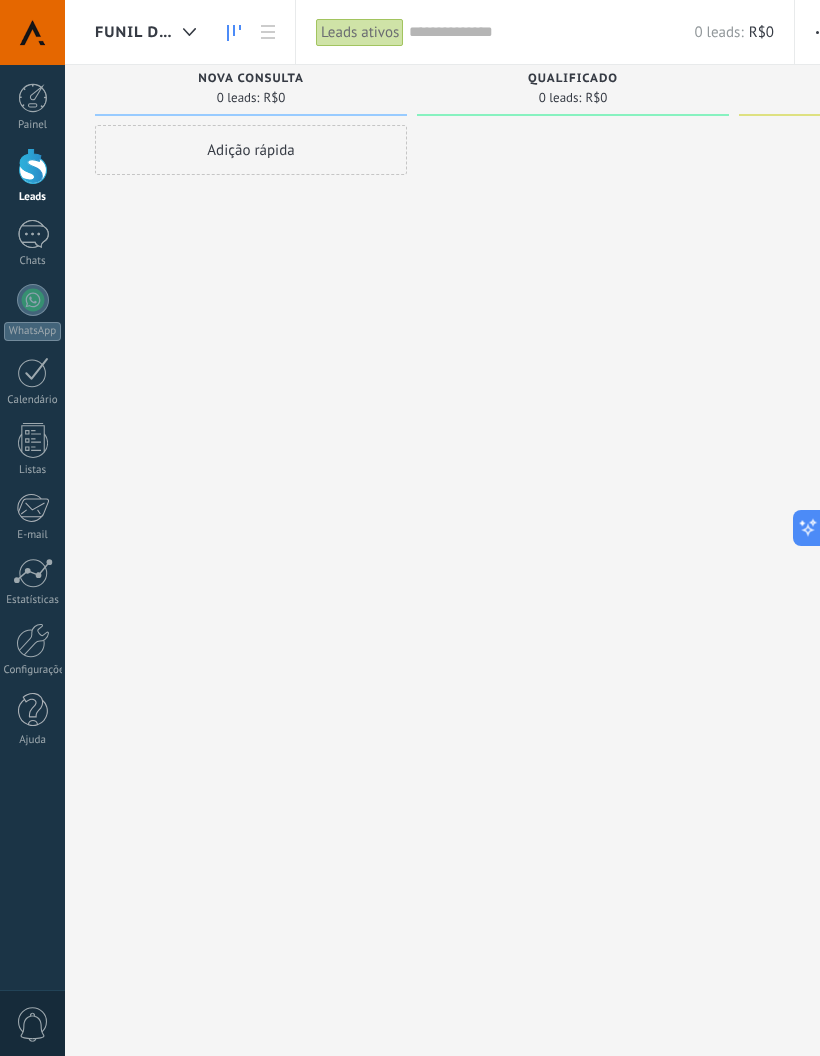 scroll, scrollTop: 0, scrollLeft: 0, axis: both 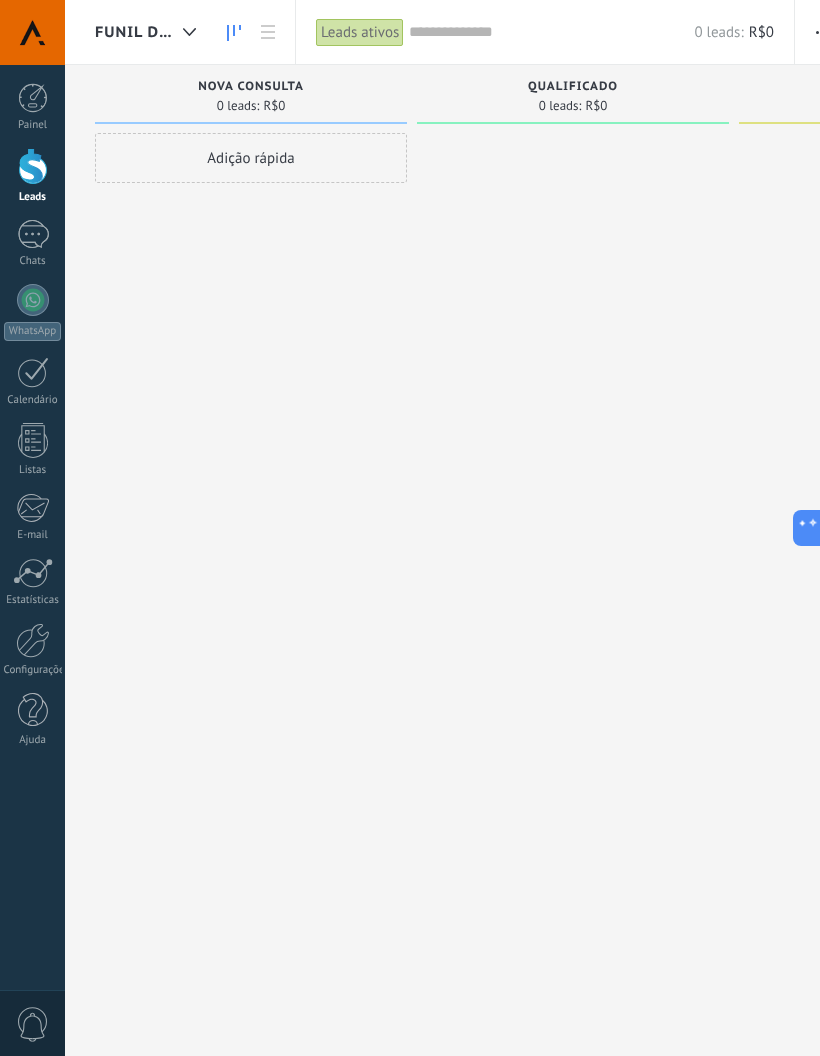click at bounding box center [33, 166] 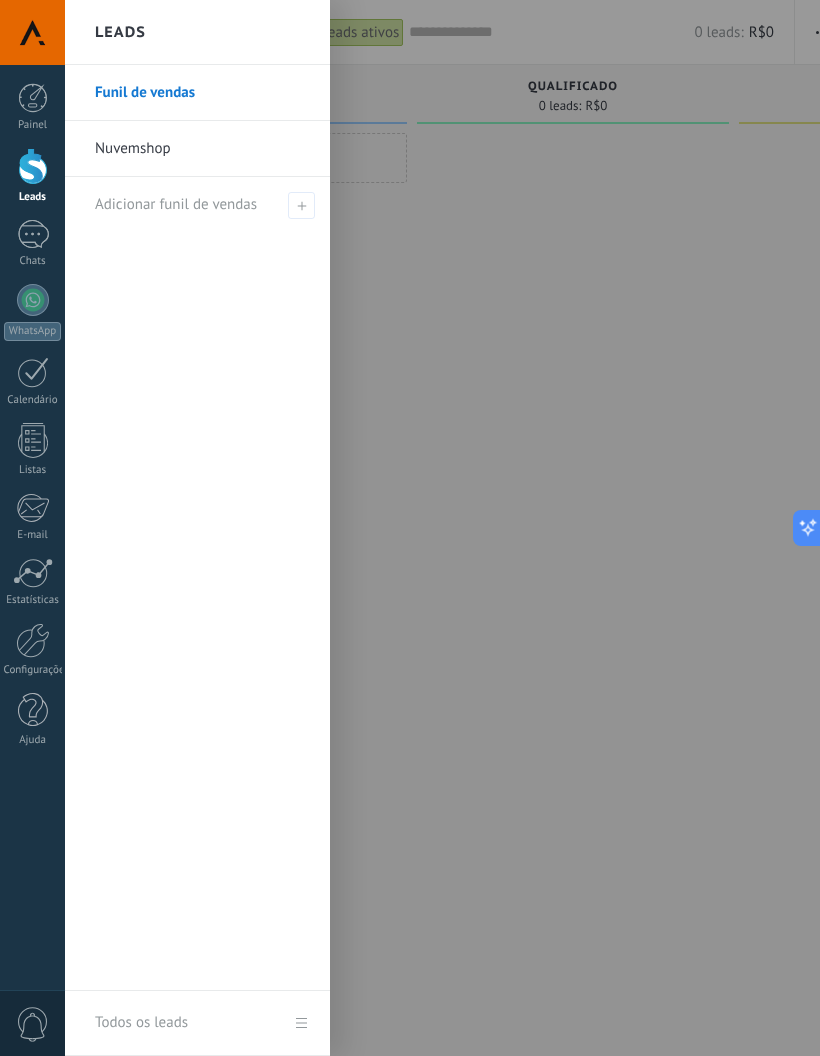 click at bounding box center [33, 98] 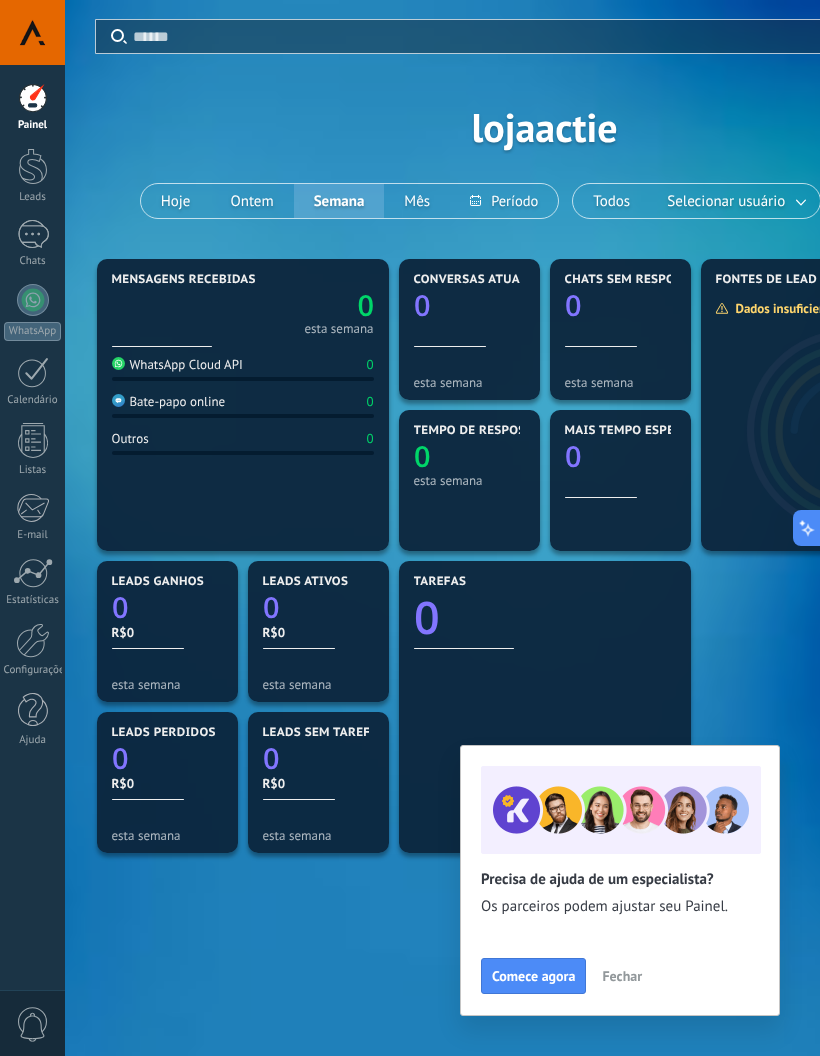 click at bounding box center (33, 300) 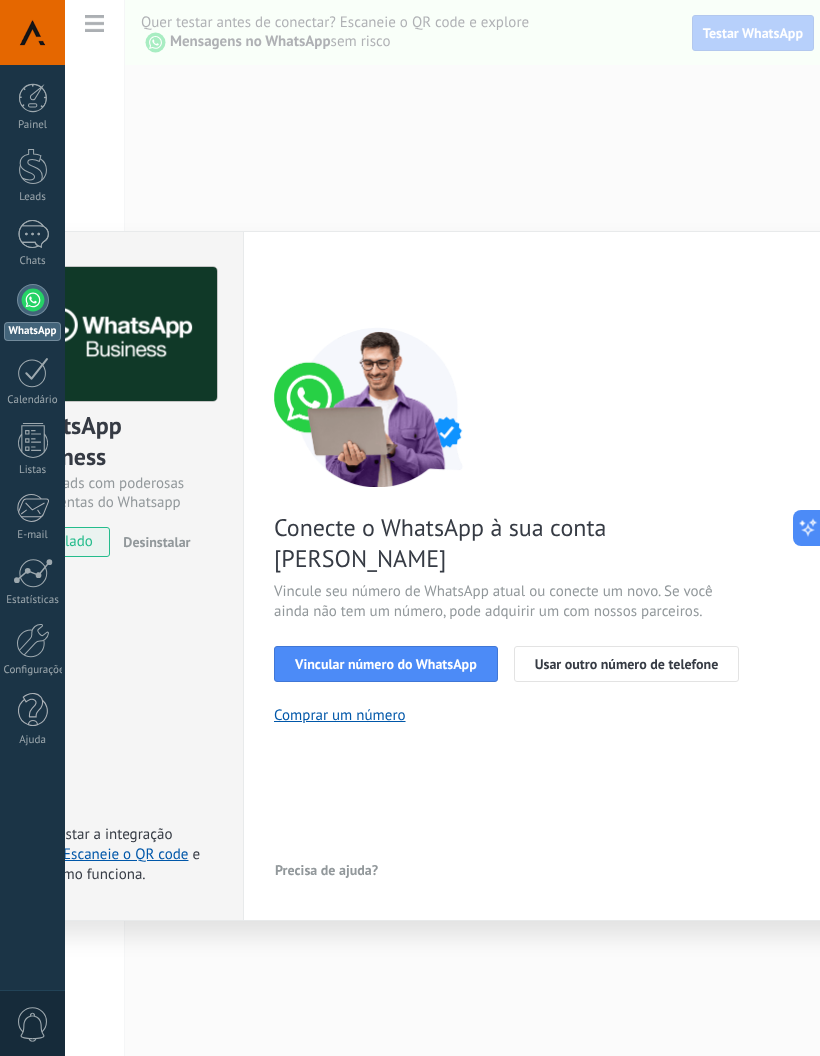 click on "Vincular número do WhatsApp" at bounding box center [386, 664] 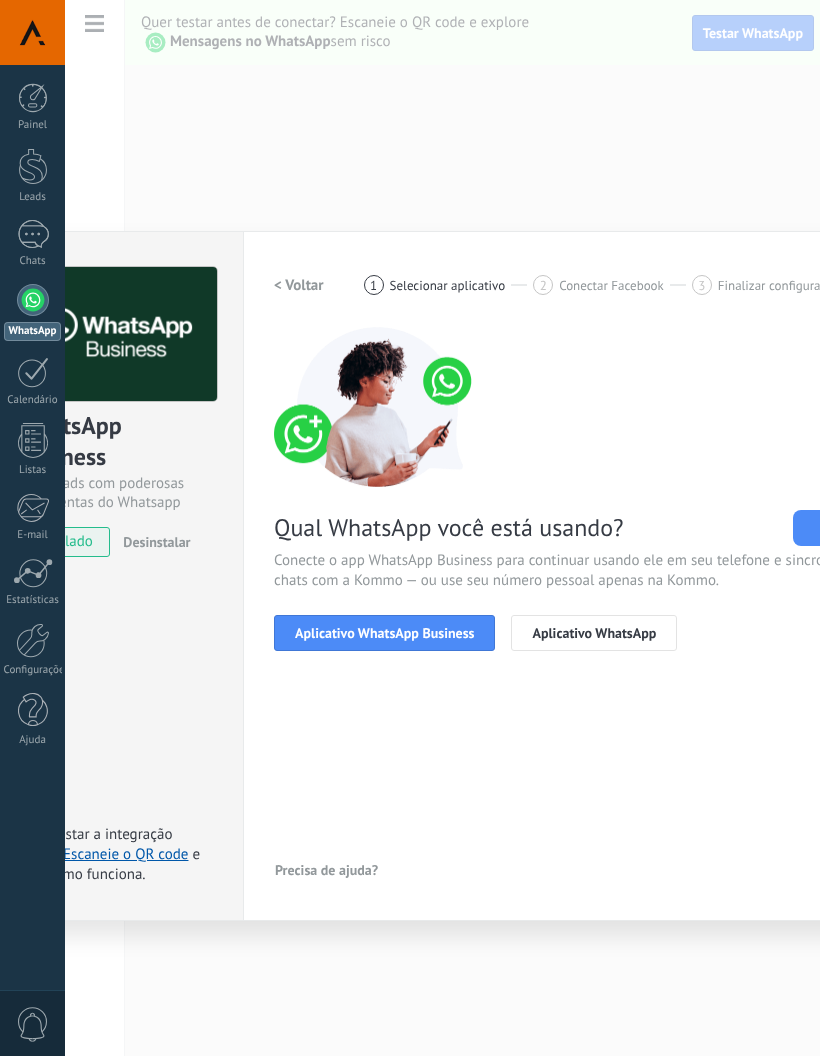 click on "Aplicativo WhatsApp Business" at bounding box center (384, 633) 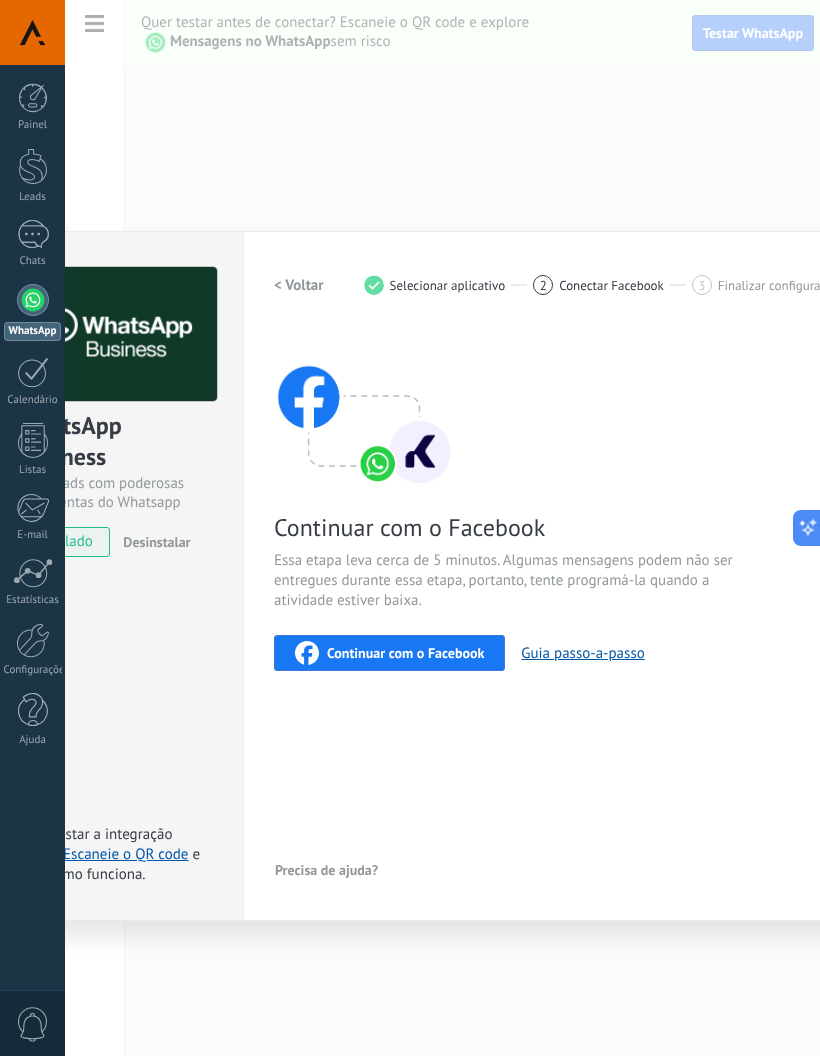click on "Escaneie o QR code" at bounding box center (125, 854) 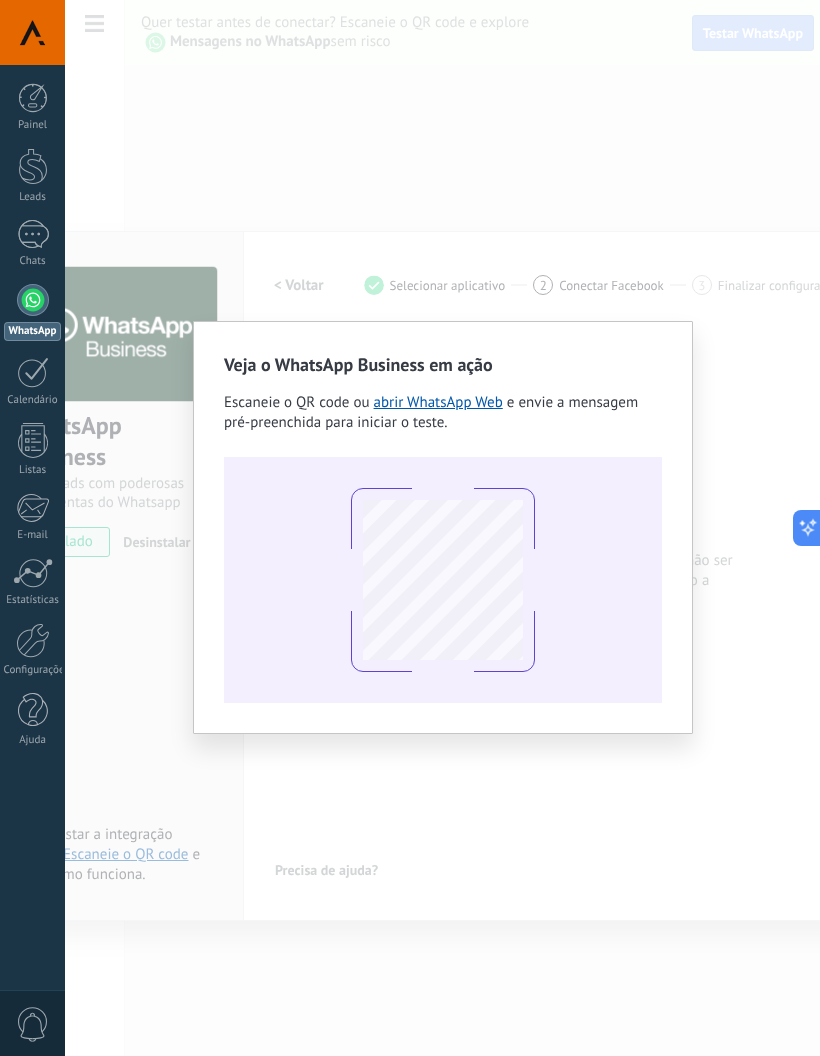 click on "Veja o WhatsApp Business em ação Escaneie o QR code ou   abrir WhatsApp Web   e envie a mensagem pré-preenchida para iniciar o teste." at bounding box center [442, 528] 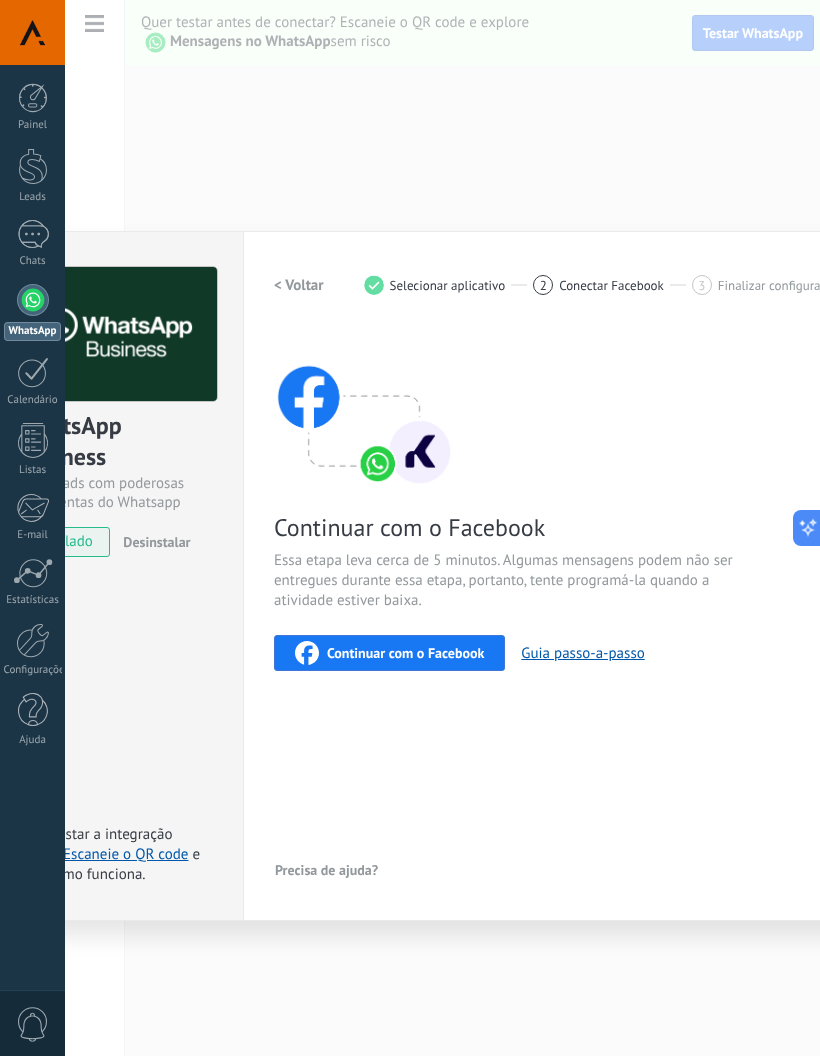 click on "WhatsApp Business Mais leads com poderosas ferramentas do Whatsapp instalado Desinstalar Quer testar a integração antes?   Escaneie o QR code   e veja como funciona. Configurações Autorização This tab logs the users who have granted integration access to this account. If you want to to remove a user's ability to send requests to the account on behalf of this integration, you can revoke access. If access is revoked from all users, the integration will stop working. This app is installed, but no one has given it access yet. WhatsApp Cloud API Mais _:  Salvar < Voltar 1 Selecionar aplicativo 2 Conectar Facebook 3 Finalizar configuração Continuar com o Facebook Essa etapa leva cerca de 5 minutos. Algumas mensagens podem não ser entregues durante essa etapa, portanto, tente programá-la quando a atividade estiver baixa. Continuar com o Facebook Guia passo-a-passo Precisa de ajuda?" at bounding box center (442, 528) 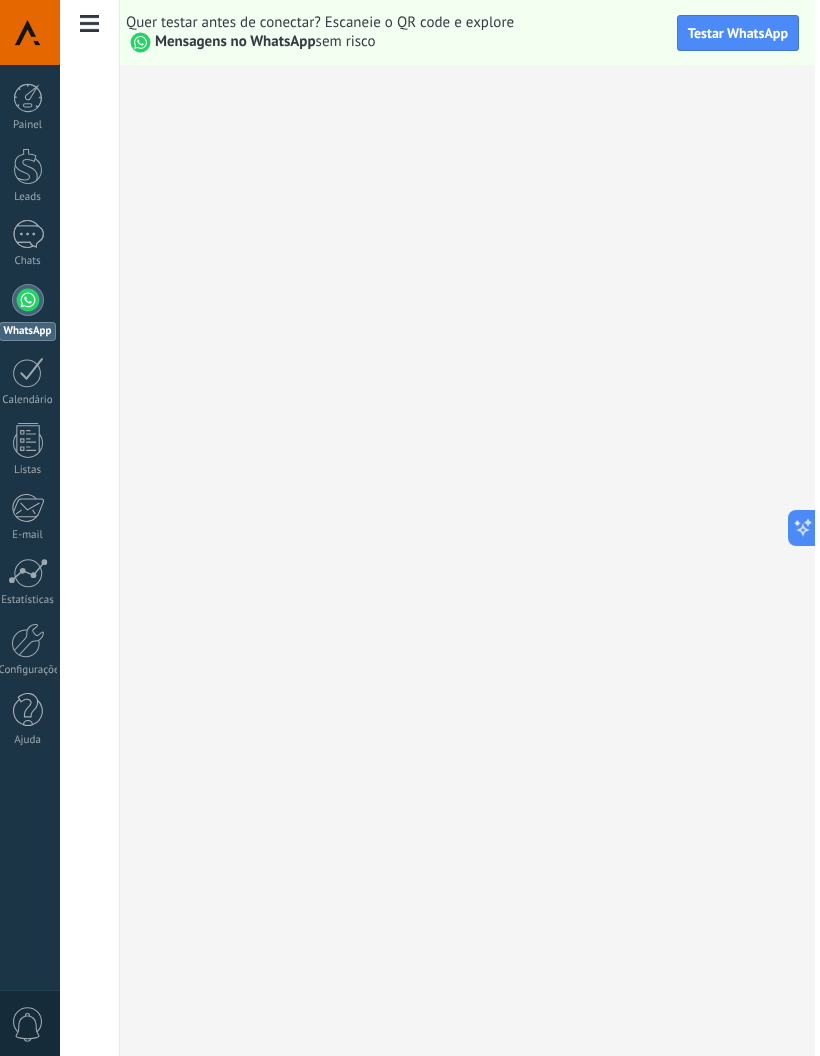 scroll, scrollTop: 0, scrollLeft: 10, axis: horizontal 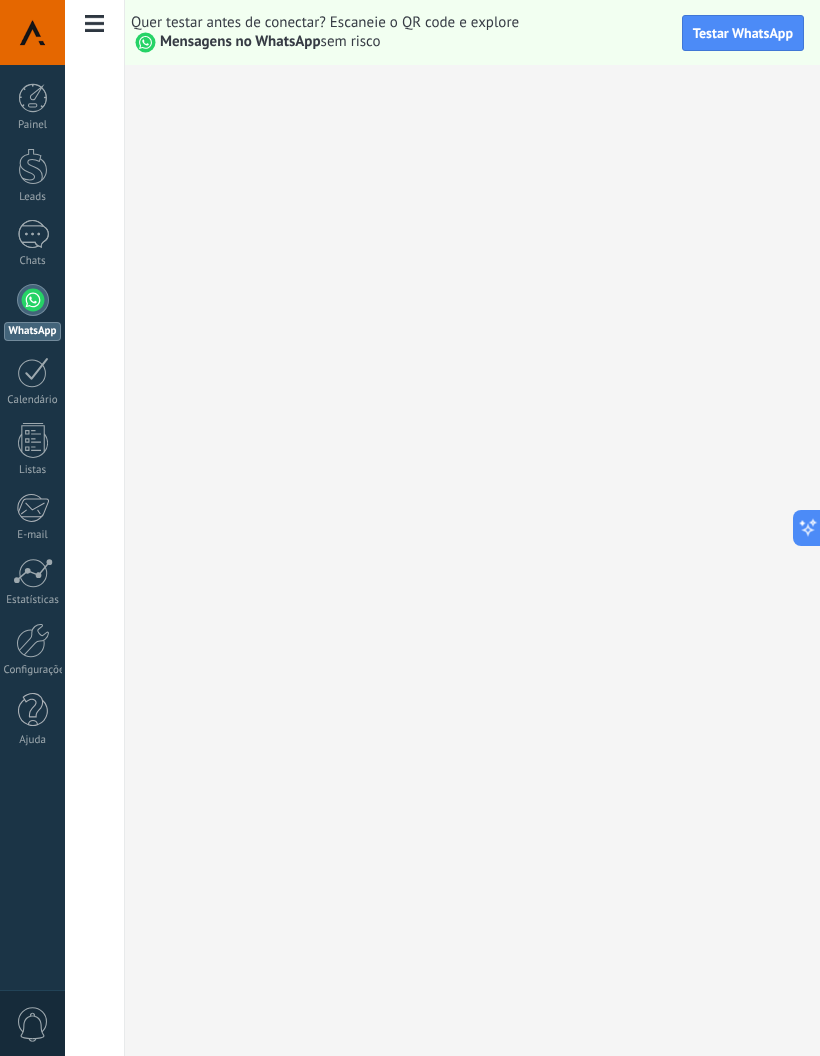 click at bounding box center [33, 234] 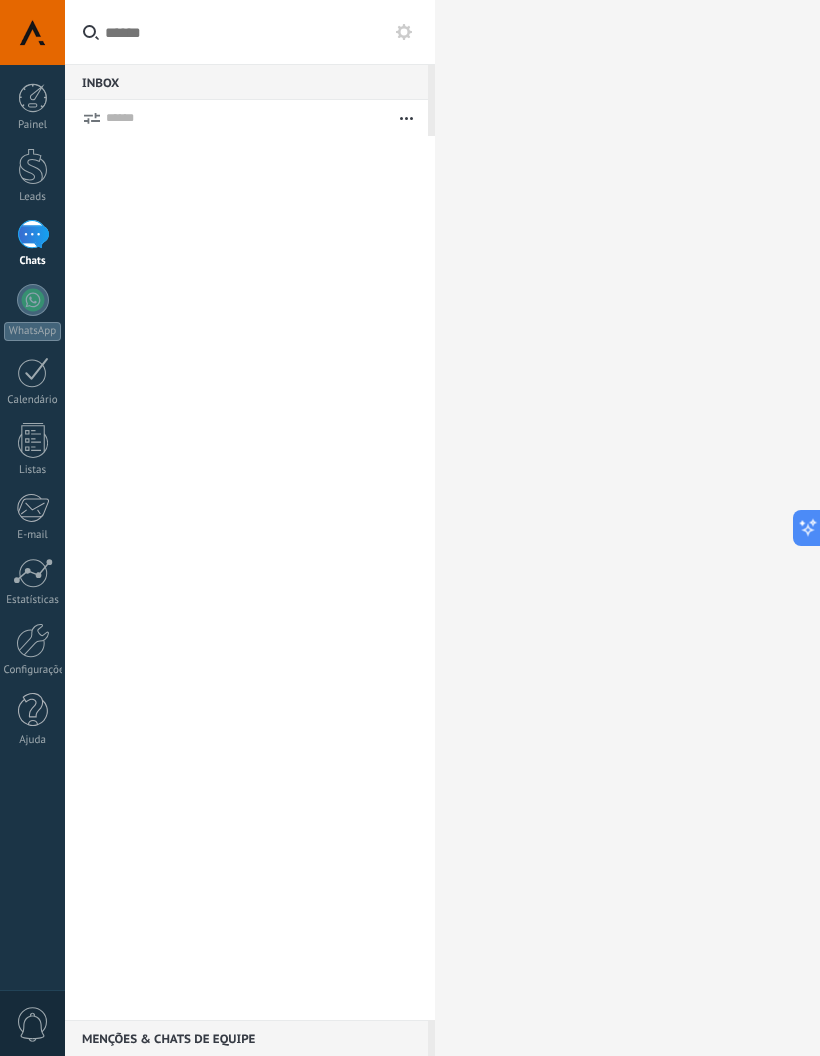 scroll, scrollTop: 0, scrollLeft: 0, axis: both 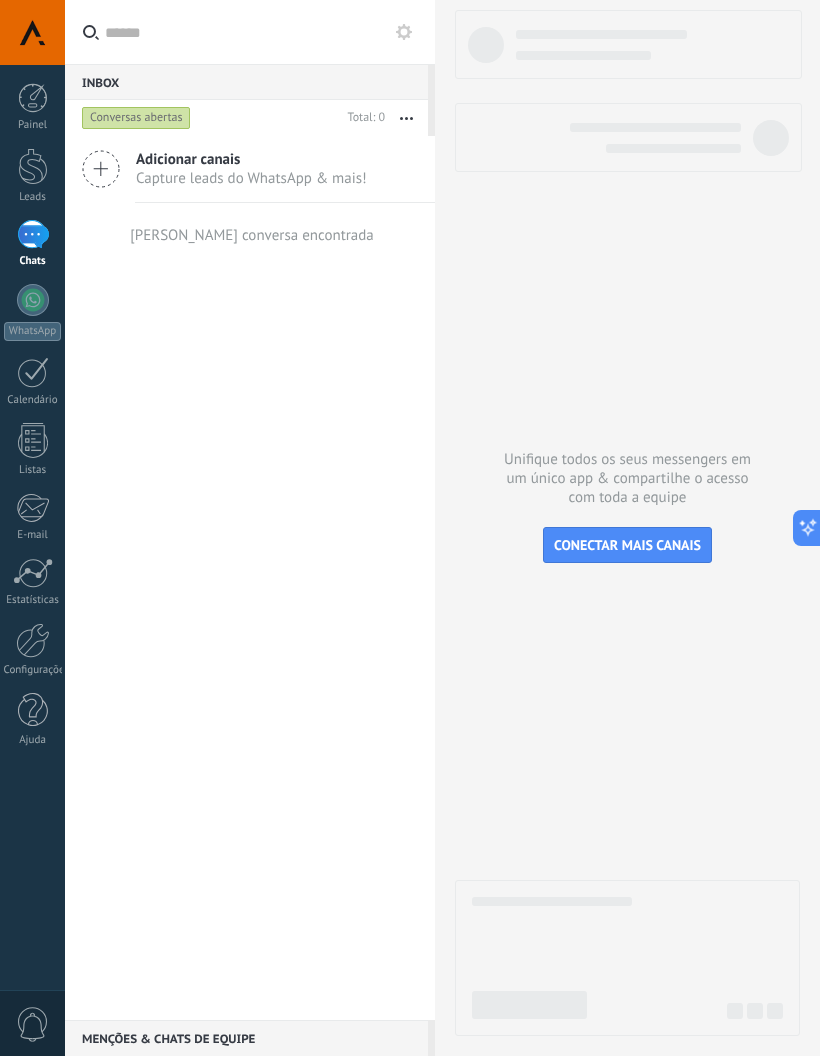click on "Adicionar canais" at bounding box center [251, 159] 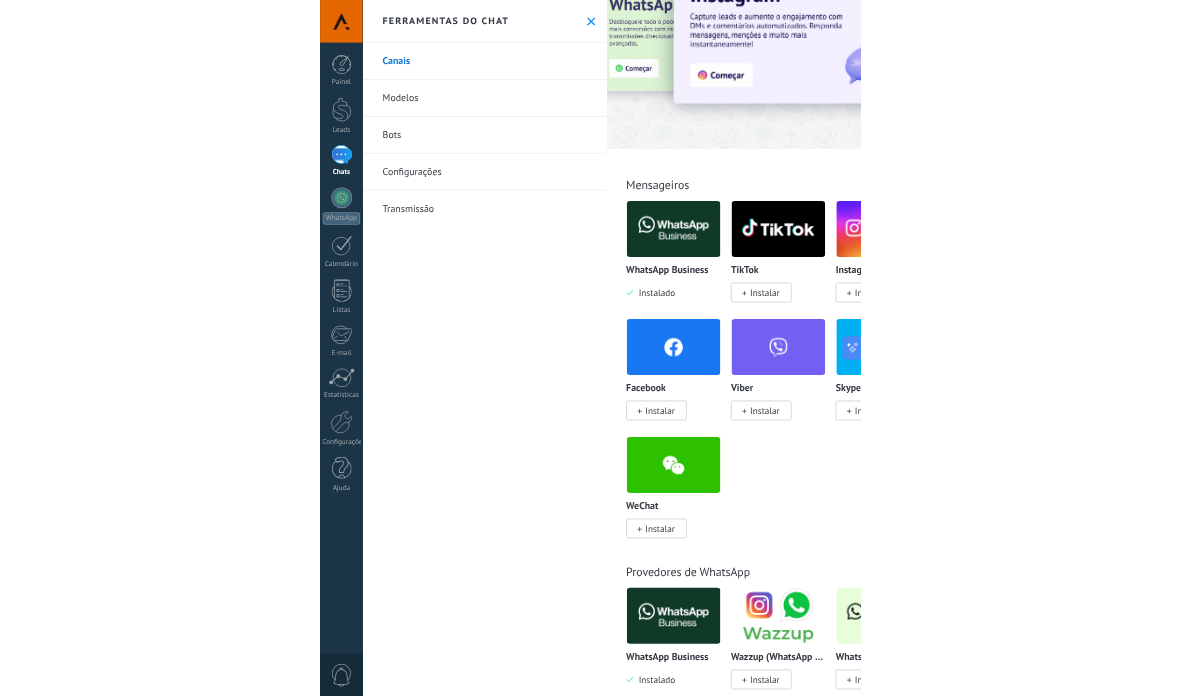 scroll, scrollTop: 100, scrollLeft: 0, axis: vertical 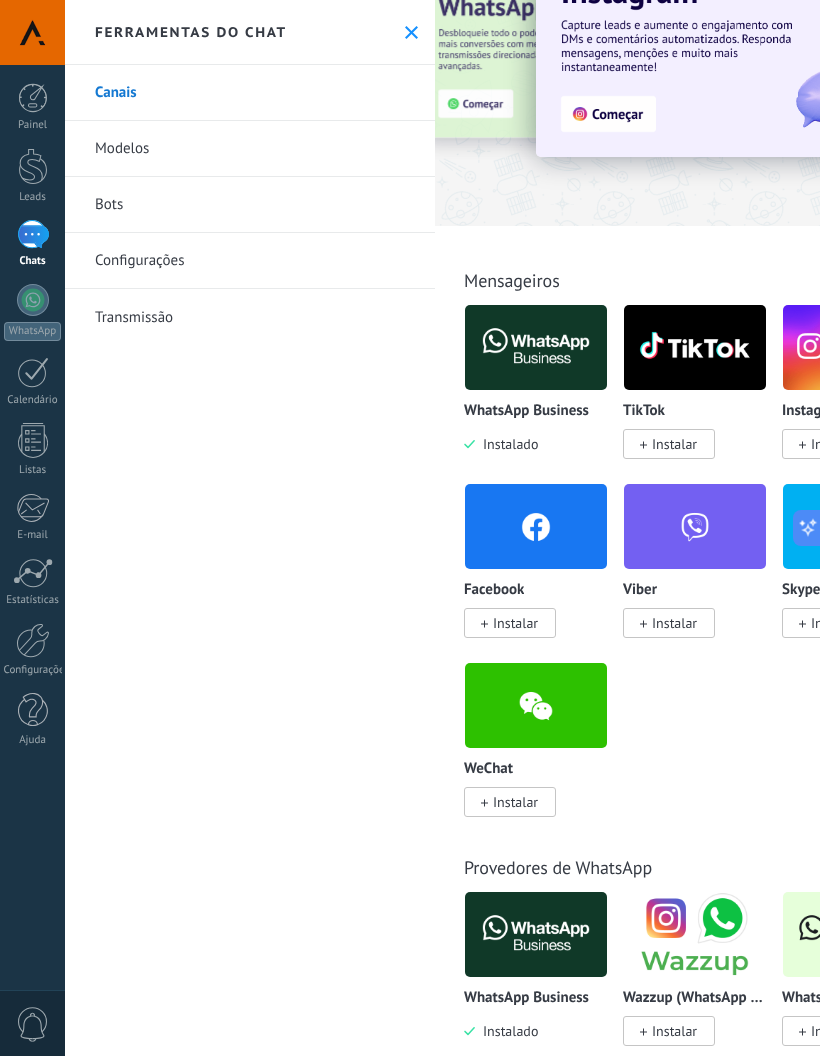 click on "Instalar" at bounding box center [674, 444] 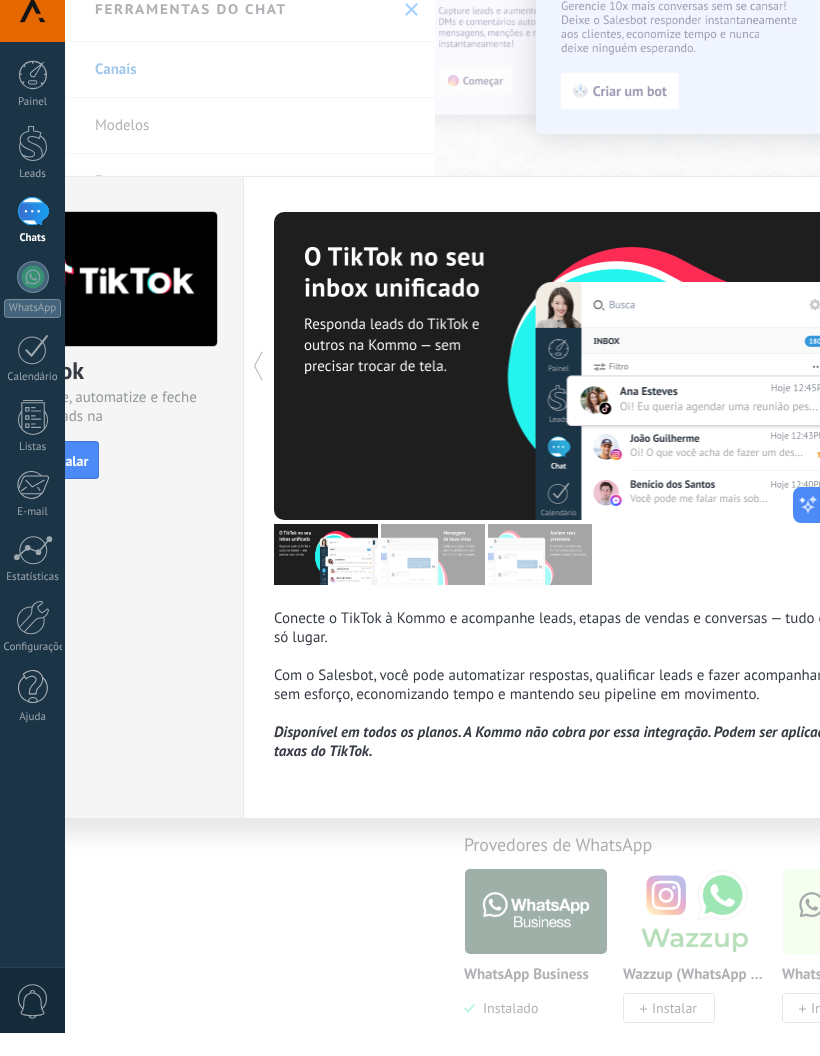 click on "Instalar" at bounding box center [65, 484] 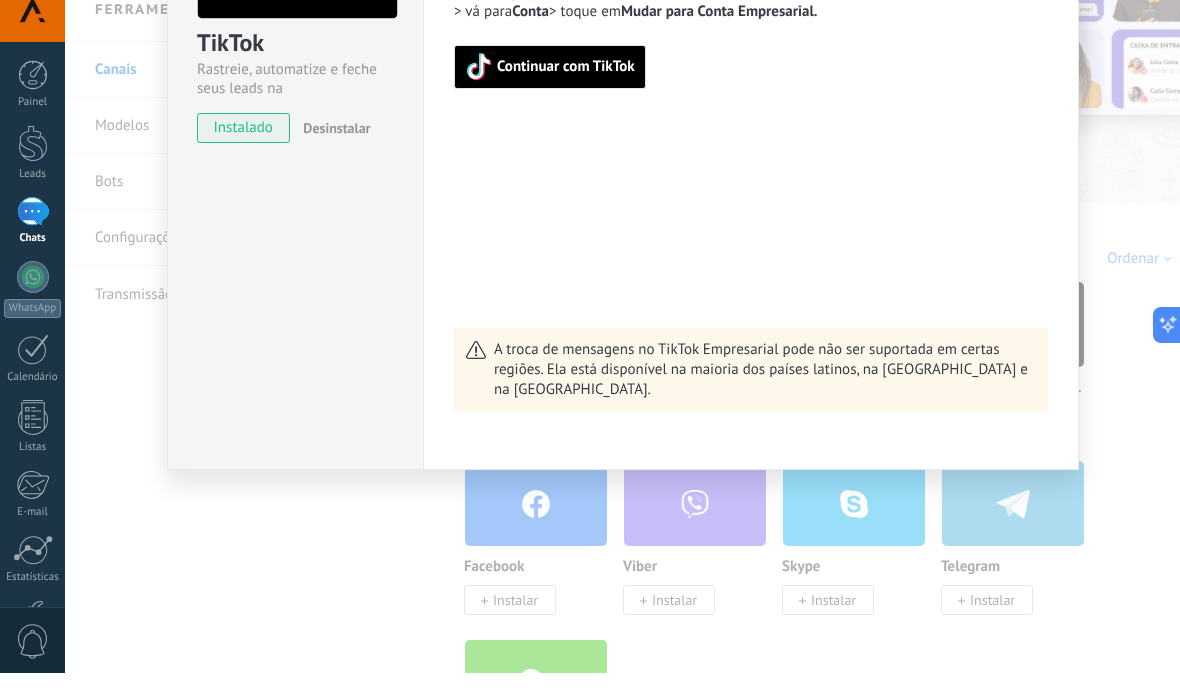click on "Continuar com TikTok" at bounding box center [550, 90] 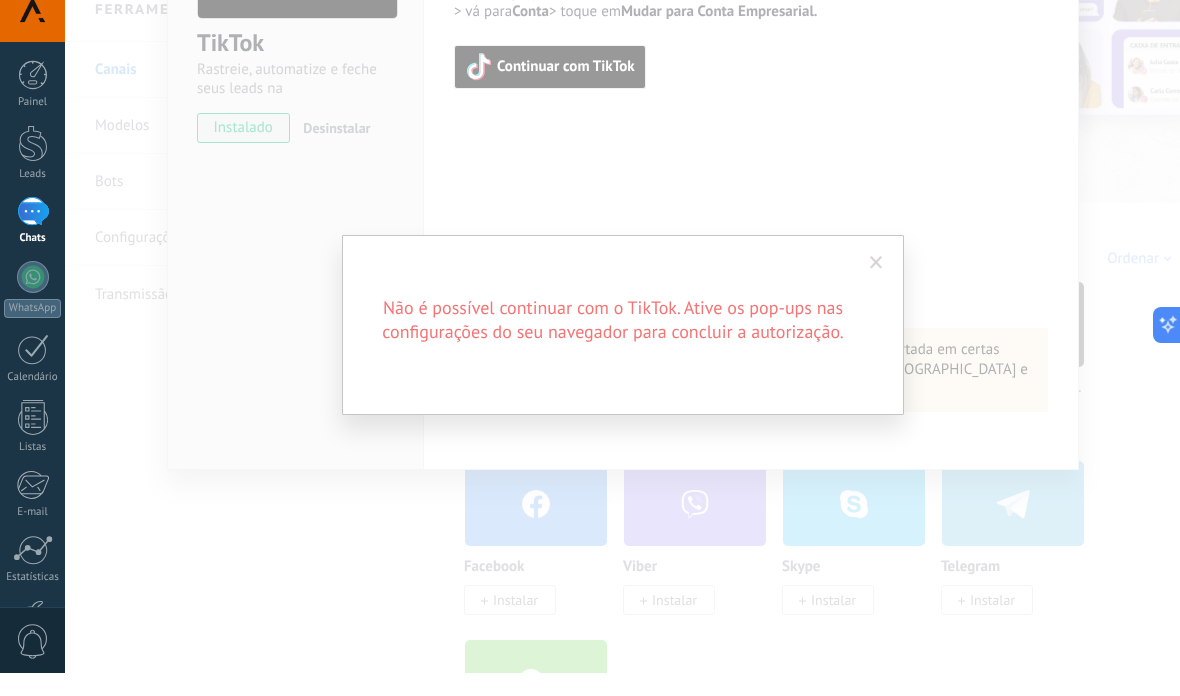 click at bounding box center (876, 286) 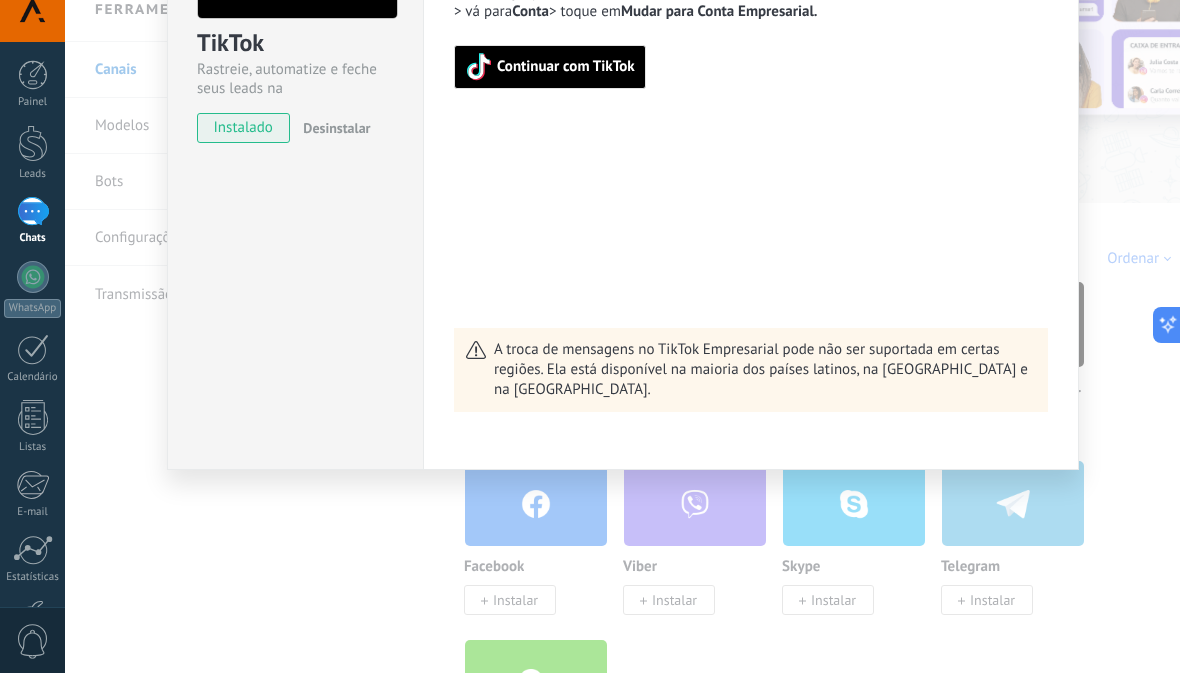 click on "TikTok Rastreie, automatize e feche seus leads na Kommo instalado Desinstalar Configurações Autorização Esta aba registra os usuários que permitiram acesso à esta conta. Se você quiser remover a possibilidade de um usuário de enviar solicitações para a conta em relação a esta integração, você pode revogar o acesso. Se o acesso de todos os usuários for revogado, a integração parará de funcionar. Este app está instalado, mas ninguém concedeu acesso ainda. Rastreie, automatize e feche seus leads na Kommo Mais Salvar Entre na sua conta Empresarial TikTok Esta integração funciona apenas com contas Business. Para alternar, abra o aplicativo TikTok > vá para  Conta  > toque em  Mudar para Conta Empresarial. Continuar com TikTok A troca de mensagens no TikTok Empresarial pode não ser suportada em certas regiões. Ela está disponível na maioria dos países latinos, na [GEOGRAPHIC_DATA] e na [GEOGRAPHIC_DATA]." at bounding box center [622, 348] 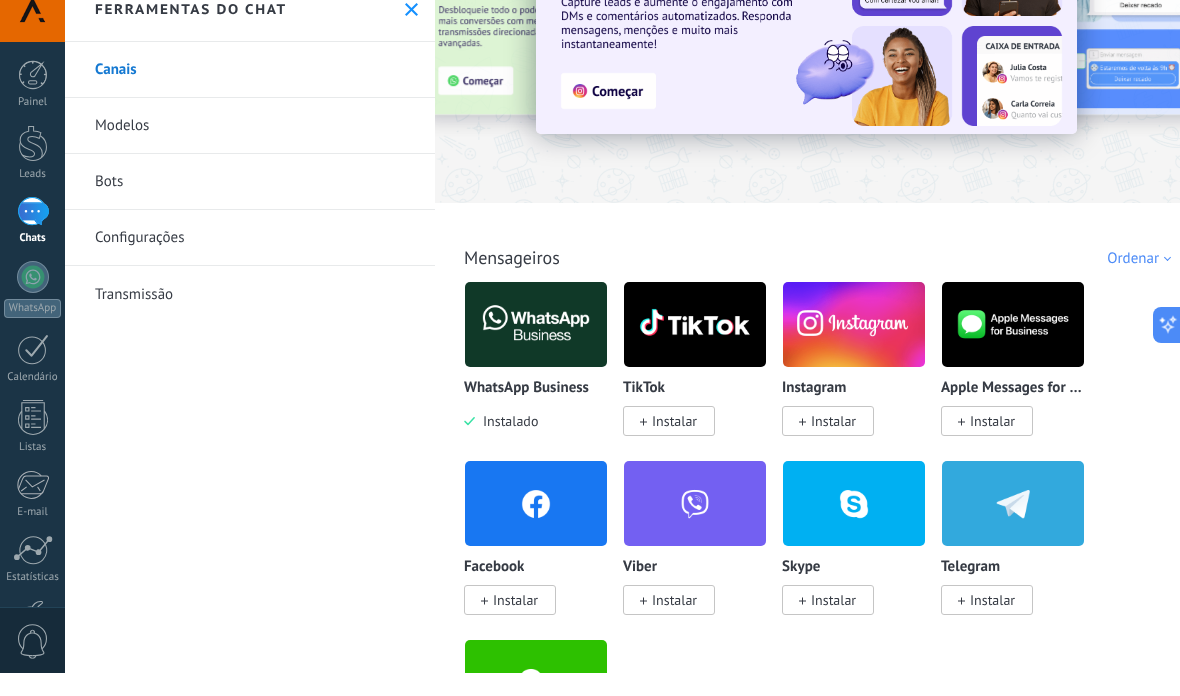 click on "Instalar" at bounding box center [674, 444] 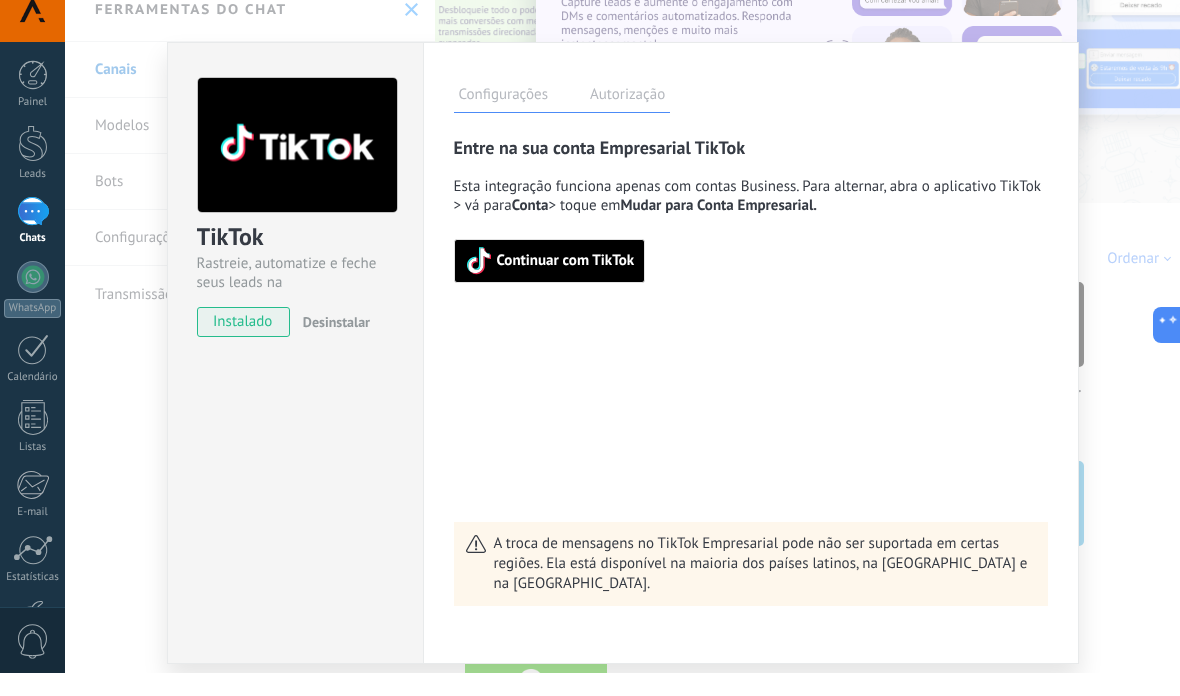 click on "Autorização" at bounding box center (627, 120) 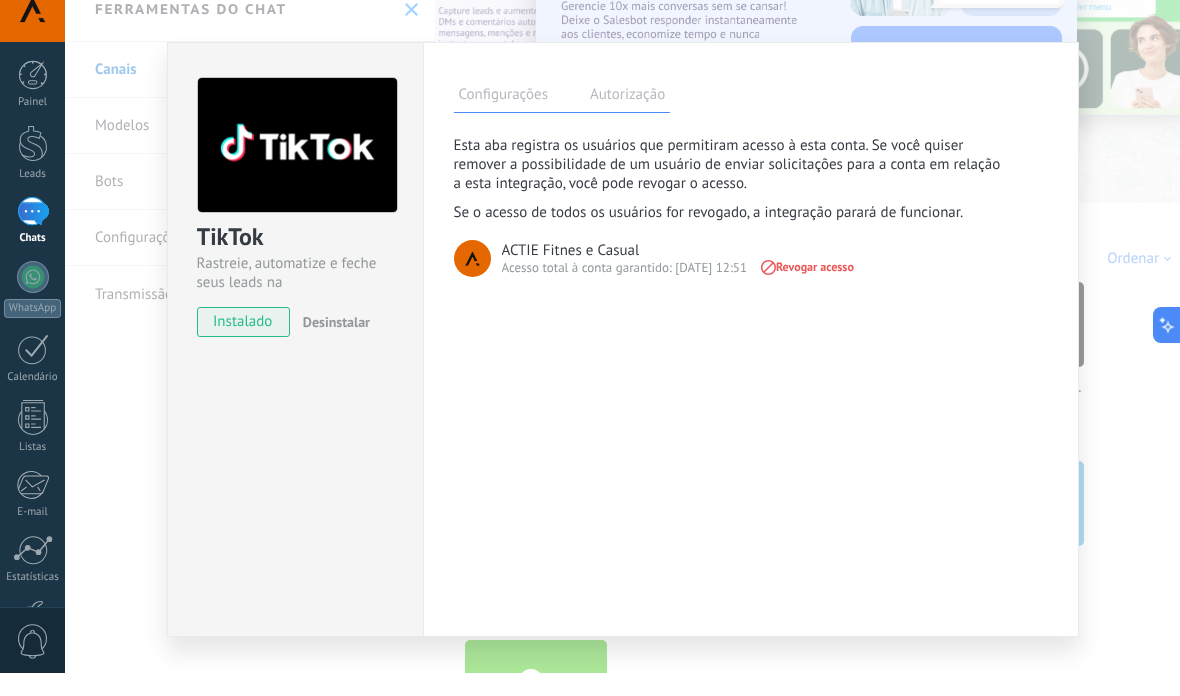 click on "Configurações" at bounding box center (503, 120) 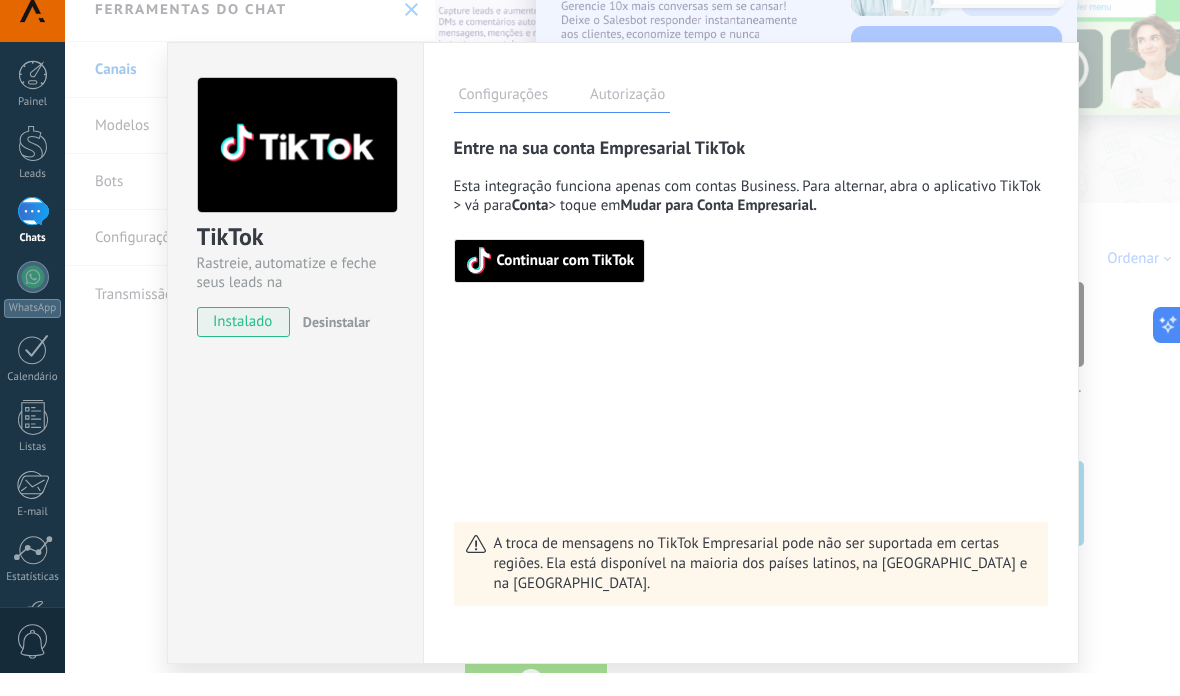 click on "Continuar com TikTok" at bounding box center [566, 284] 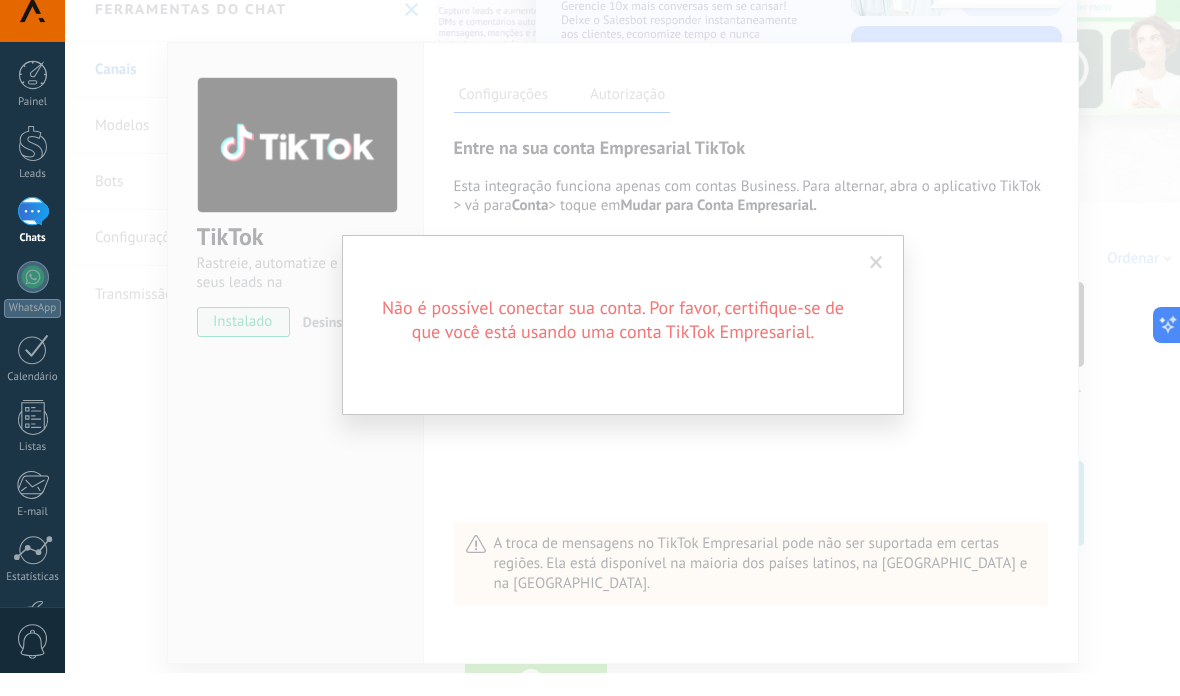 click at bounding box center (876, 286) 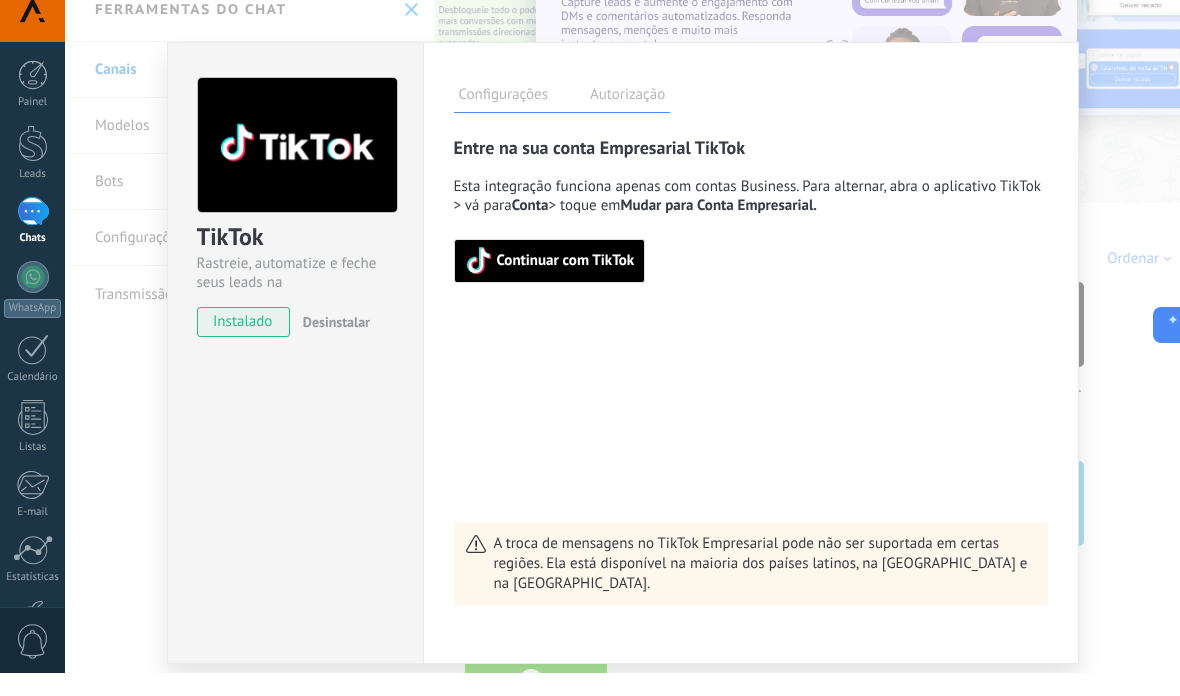 click on "TikTok Rastreie, automatize e feche seus leads na Kommo instalado Desinstalar Configurações Autorização Esta aba registra os usuários que permitiram acesso à esta conta. Se você quiser remover a possibilidade de um usuário de enviar solicitações para a conta em relação a esta integração, você pode revogar o acesso. Se o acesso de todos os usuários for revogado, a integração parará de funcionar. Este app está instalado, mas ninguém concedeu acesso ainda. Rastreie, automatize e feche seus leads na Kommo Mais Salvar Entre na sua conta Empresarial TikTok Esta integração funciona apenas com contas Business. Para alternar, abra o aplicativo TikTok > vá para  Conta  > toque em  Mudar para Conta Empresarial. Continuar com TikTok A troca de mensagens no TikTok Empresarial pode não ser suportada em certas regiões. Ela está disponível na maioria dos países latinos, na [GEOGRAPHIC_DATA] e na [GEOGRAPHIC_DATA]." at bounding box center [622, 348] 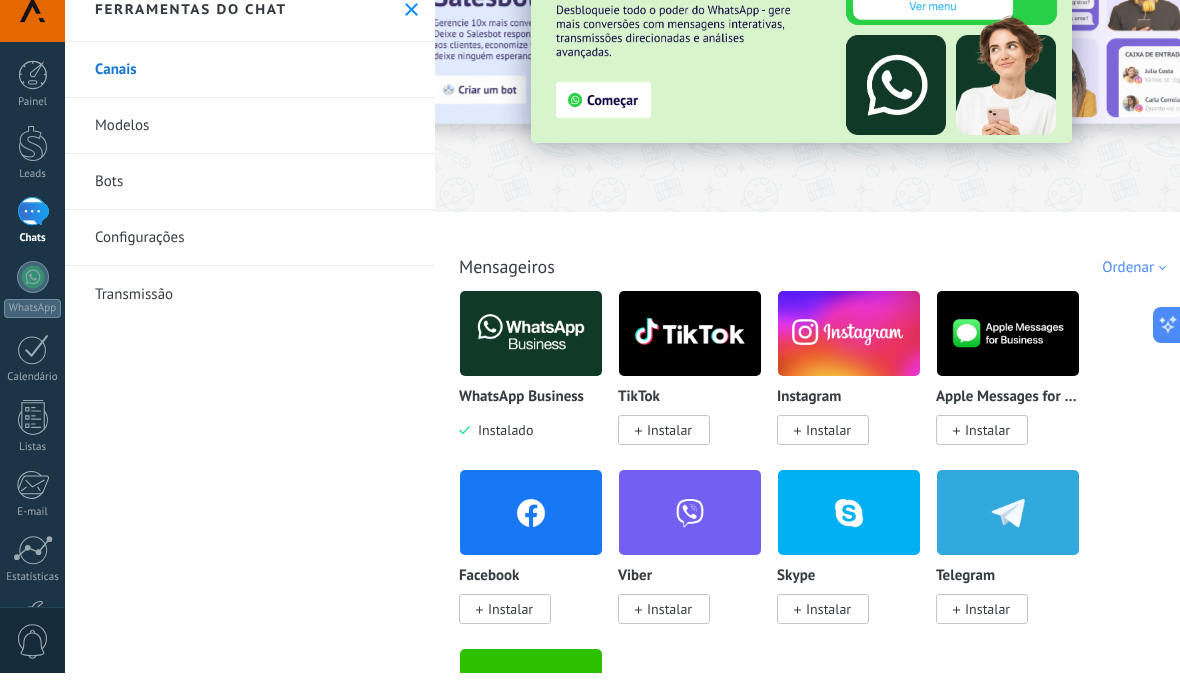 scroll, scrollTop: 78, scrollLeft: 4, axis: both 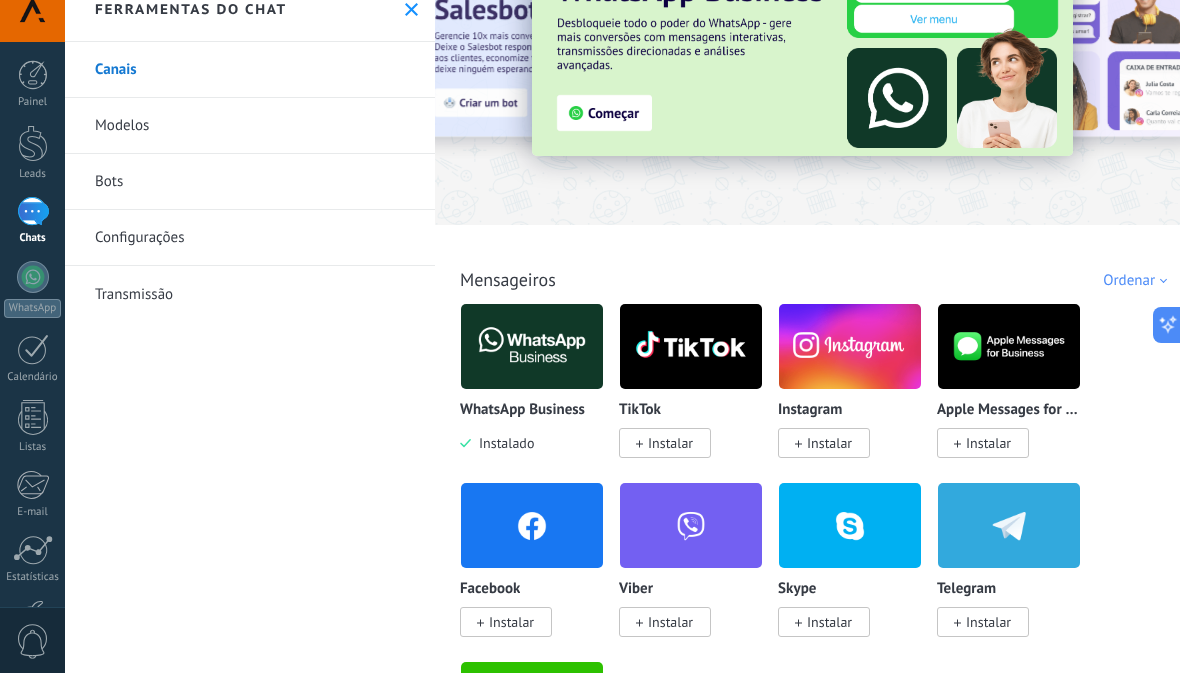 click at bounding box center (33, 166) 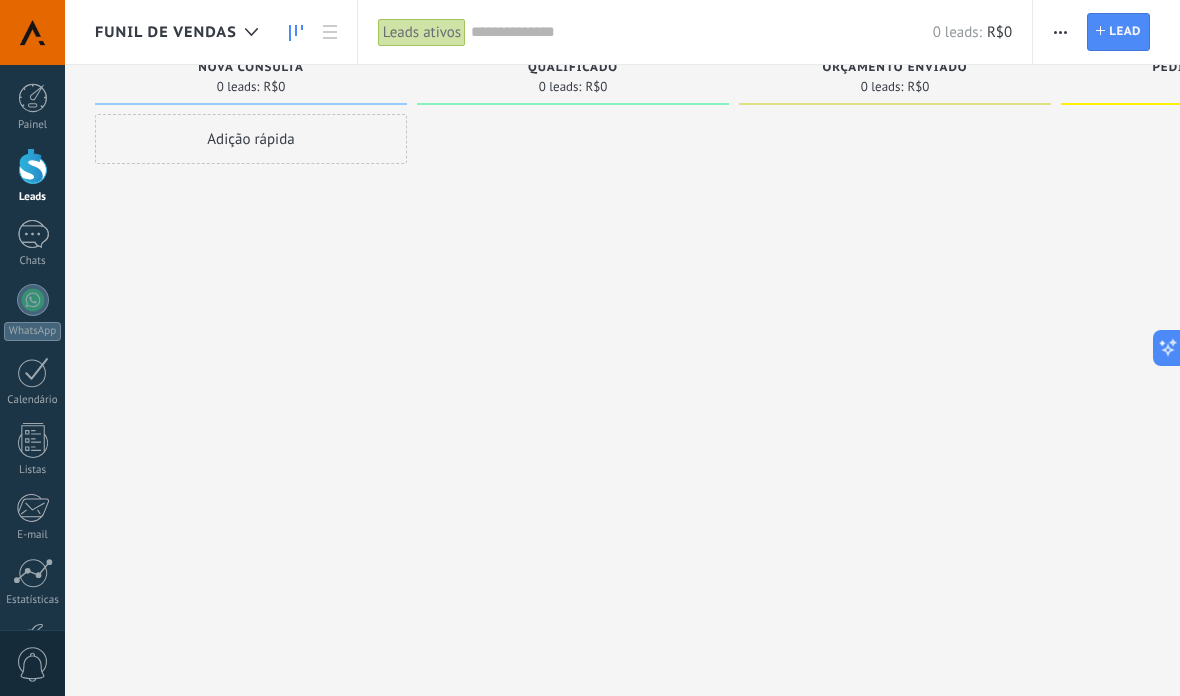 scroll, scrollTop: 0, scrollLeft: 0, axis: both 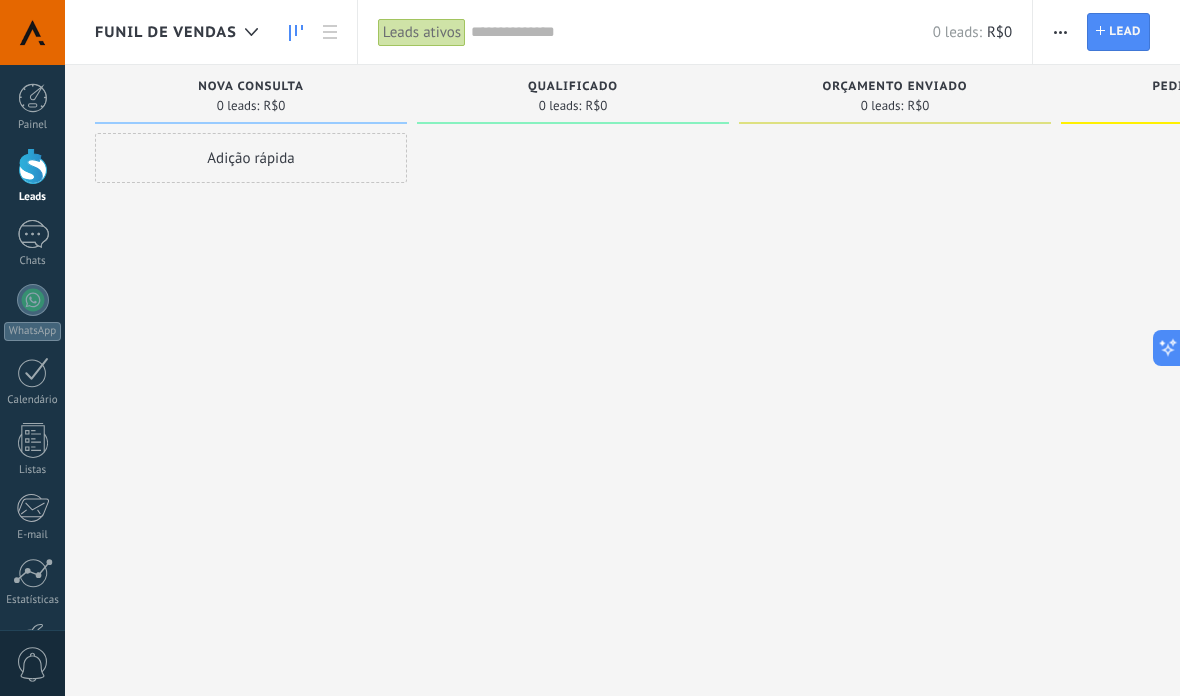 click 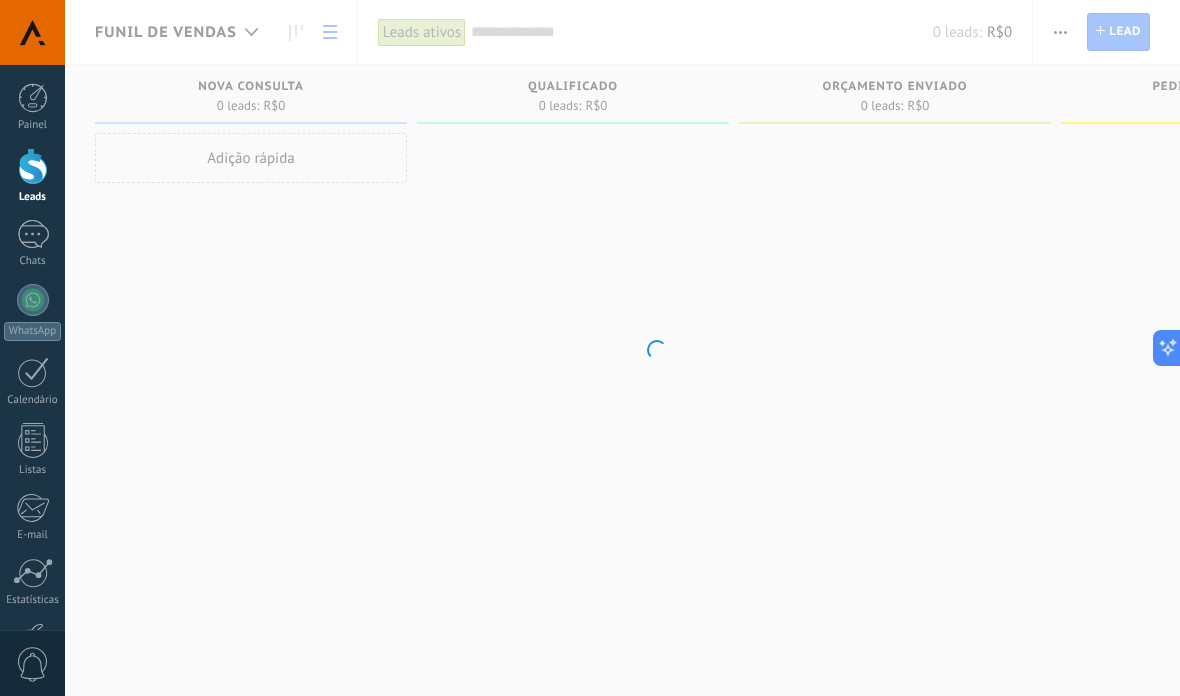 click on ".abccls-1,.abccls-2{fill-rule:evenodd}.abccls-2{fill:#fff} .abfcls-1{fill:none}.abfcls-2{fill:#fff} .abncls-1{isolation:isolate}.abncls-2{opacity:.06}.abncls-2,.abncls-3,.abncls-6{mix-blend-mode:multiply}.abncls-3{opacity:.15}.abncls-4,.abncls-8{fill:#fff}.abncls-5{fill:url(#abnlinear-gradient)}.abncls-6{opacity:.04}.abncls-7{fill:url(#abnlinear-gradient-2)}.abncls-8{fill-rule:evenodd} .abqst0{fill:#ffa200} .abwcls-1{fill:#252525} .cls-1{isolation:isolate} .acicls-1{fill:none} .aclcls-1{fill:#232323} .acnst0{display:none} .addcls-1,.addcls-2{fill:none;stroke-miterlimit:10}.addcls-1{stroke:#dfe0e5}.addcls-2{stroke:#a1a7ab} .adecls-1,.adecls-2{fill:none;stroke-miterlimit:10}.adecls-1{stroke:#dfe0e5}.adecls-2{stroke:#a1a7ab} .adqcls-1{fill:#8591a5;fill-rule:evenodd} .aeccls-1{fill:#5c9f37} .aeecls-1{fill:#f86161} .aejcls-1{fill:#8591a5;fill-rule:evenodd} .aekcls-1{fill-rule:evenodd} .aelcls-1{fill-rule:evenodd;fill:currentColor} .aemcls-1{fill-rule:evenodd;fill:currentColor} .aencls-2{fill:#f86161;opacity:.3}" at bounding box center (590, 348) 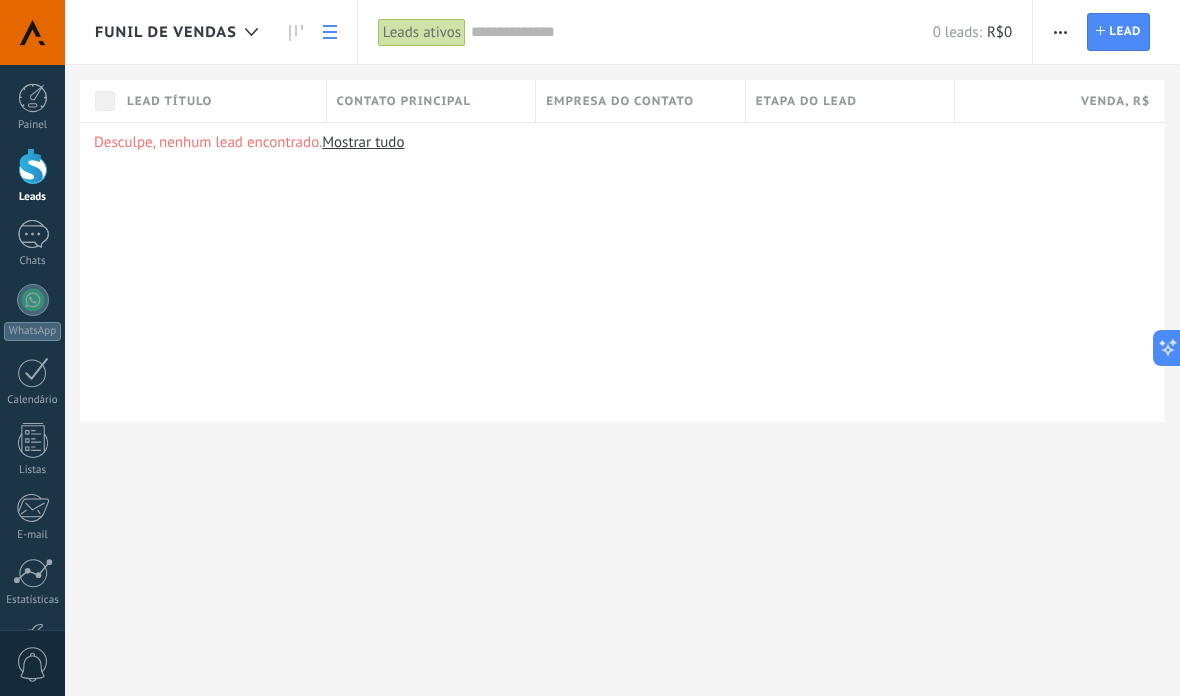 click on "Chats" at bounding box center [32, 244] 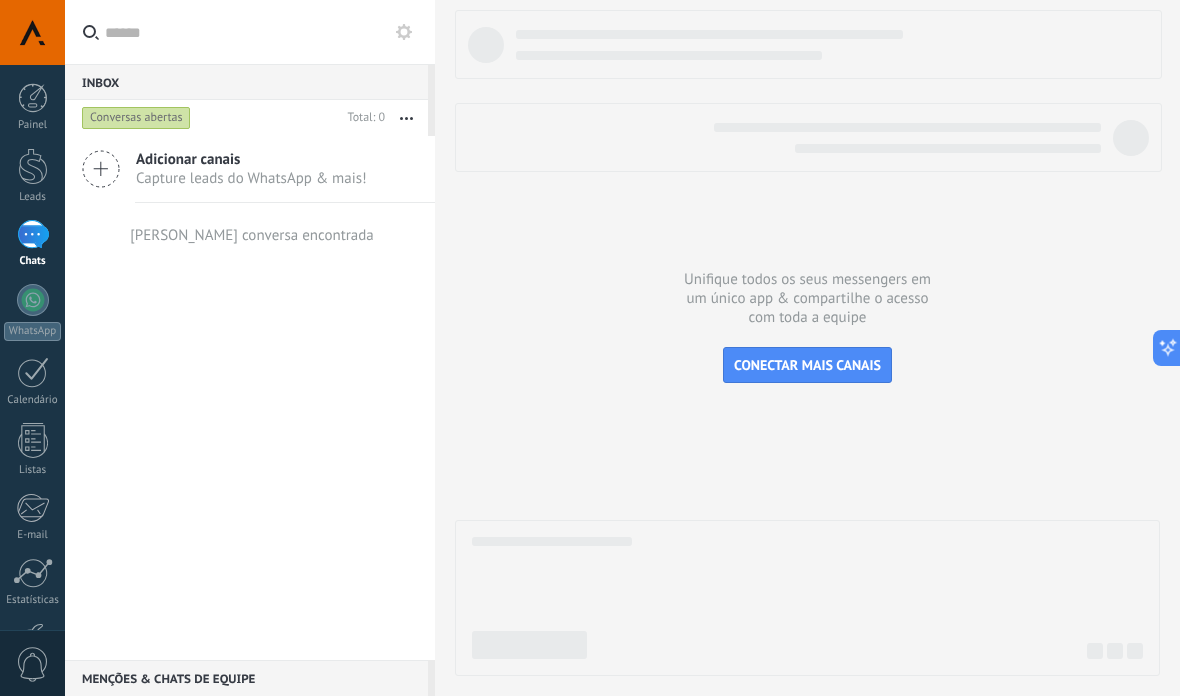 click at bounding box center (33, 300) 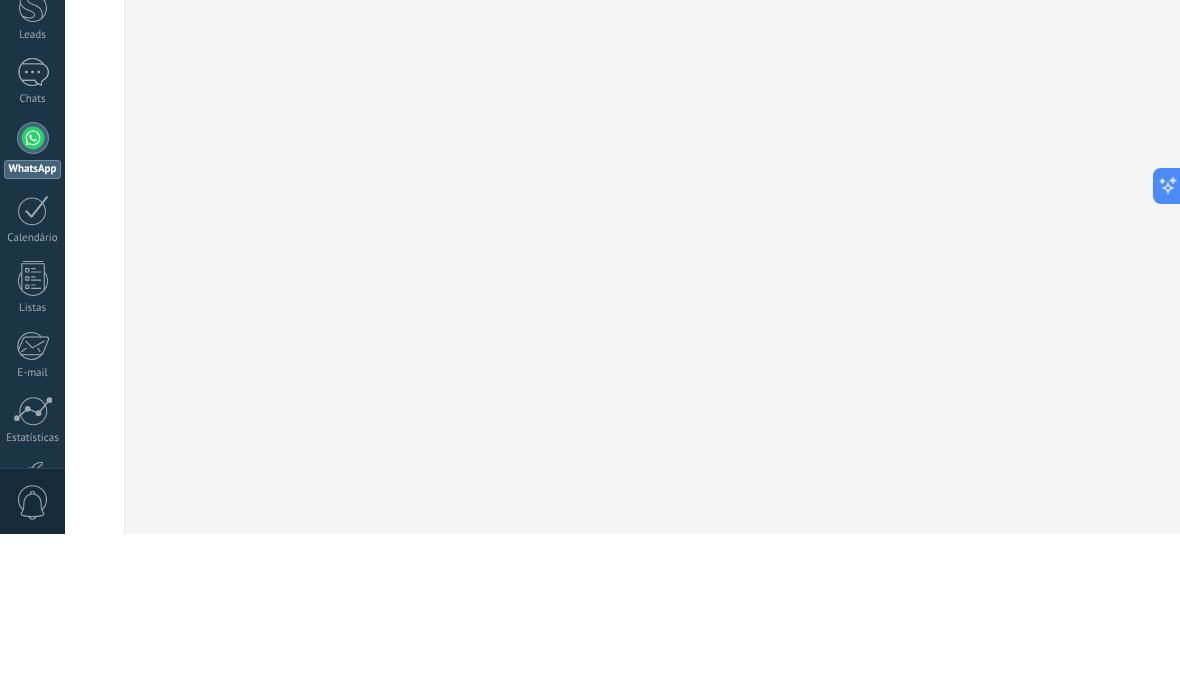 scroll, scrollTop: 79, scrollLeft: 0, axis: vertical 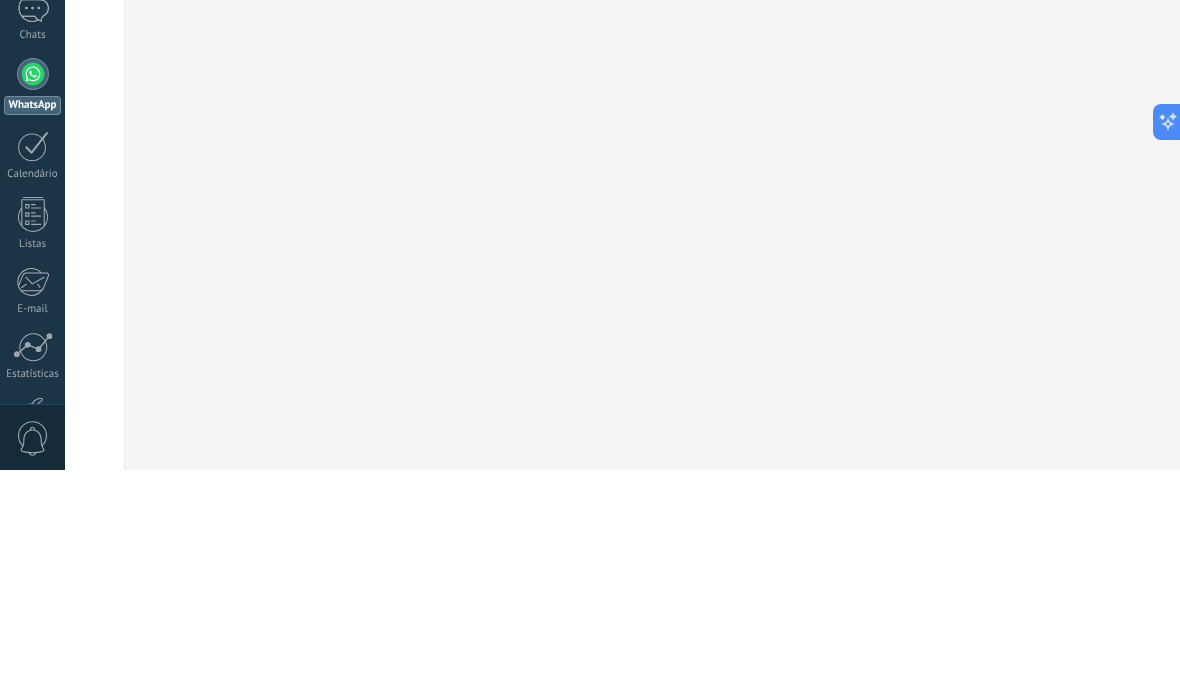 click at bounding box center (33, 372) 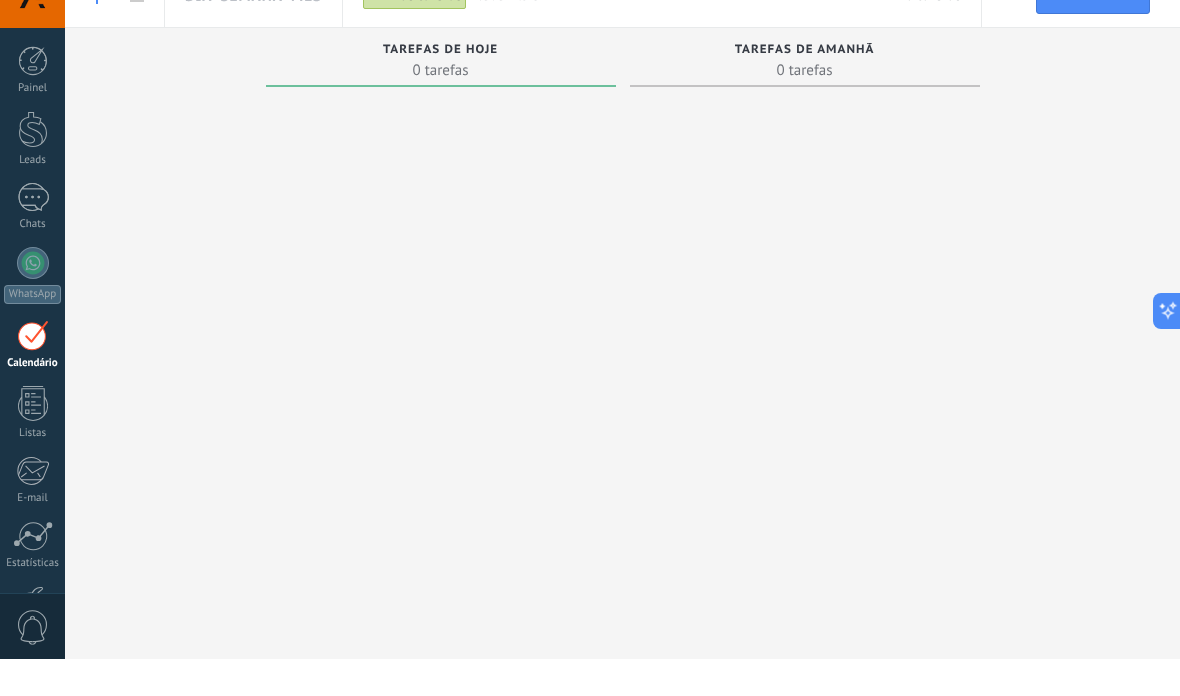 scroll, scrollTop: 0, scrollLeft: 0, axis: both 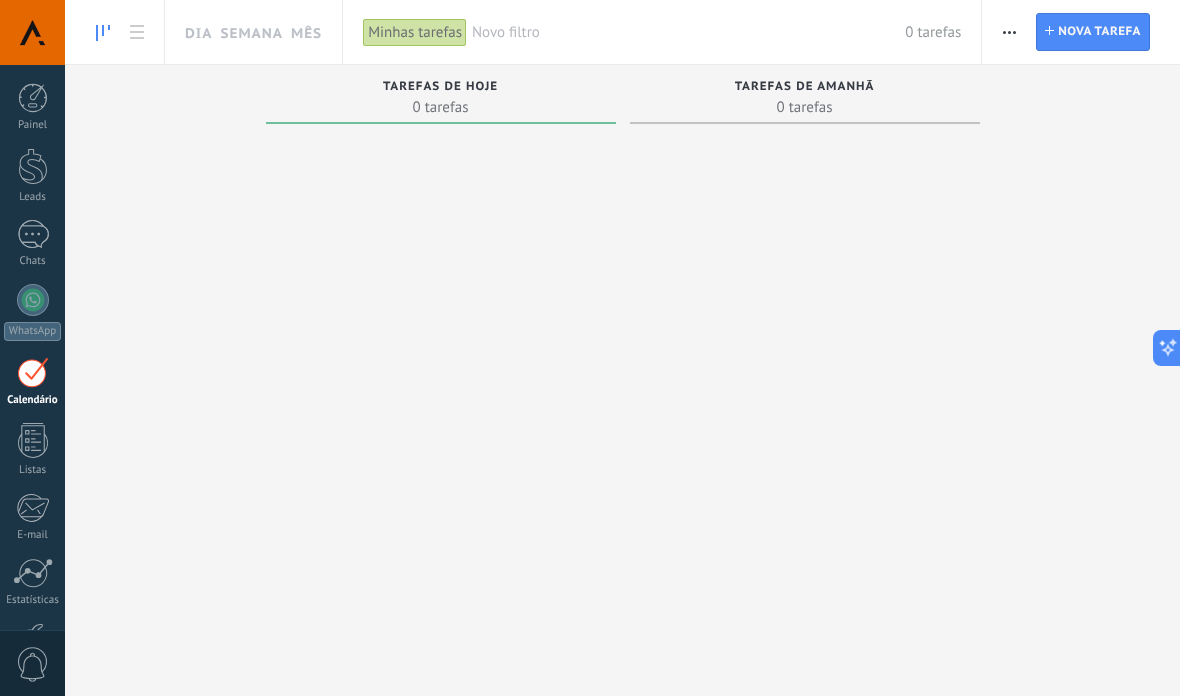click at bounding box center (441, 389) 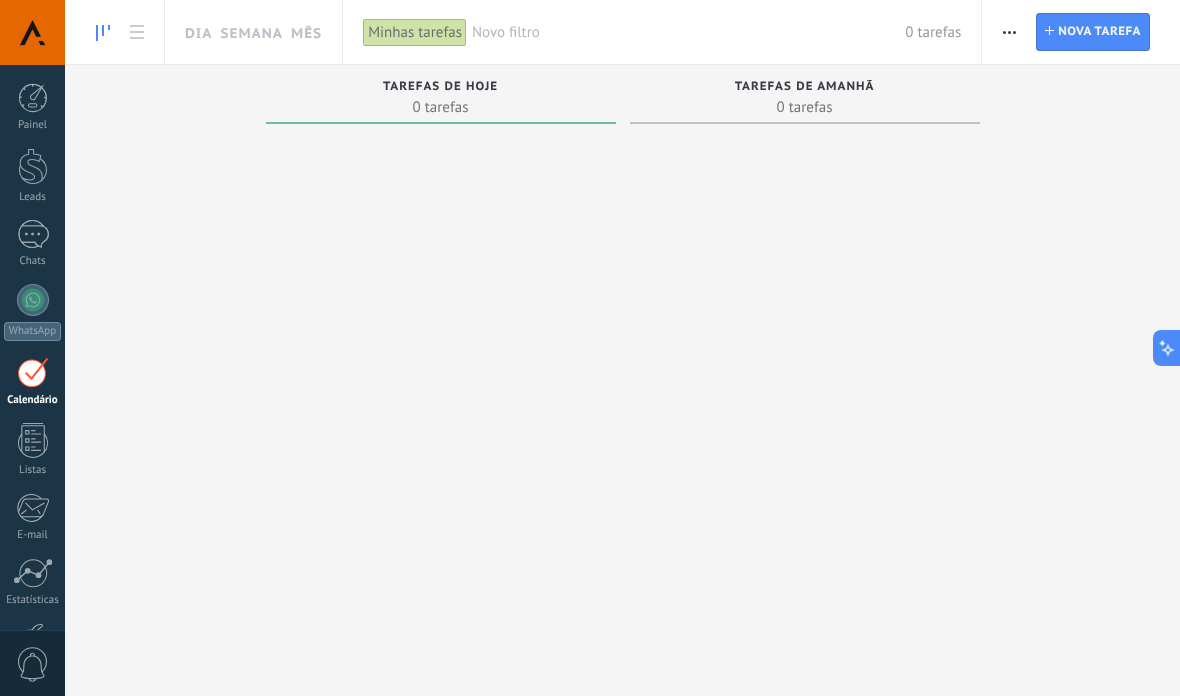 click on "Semana" at bounding box center (251, 32) 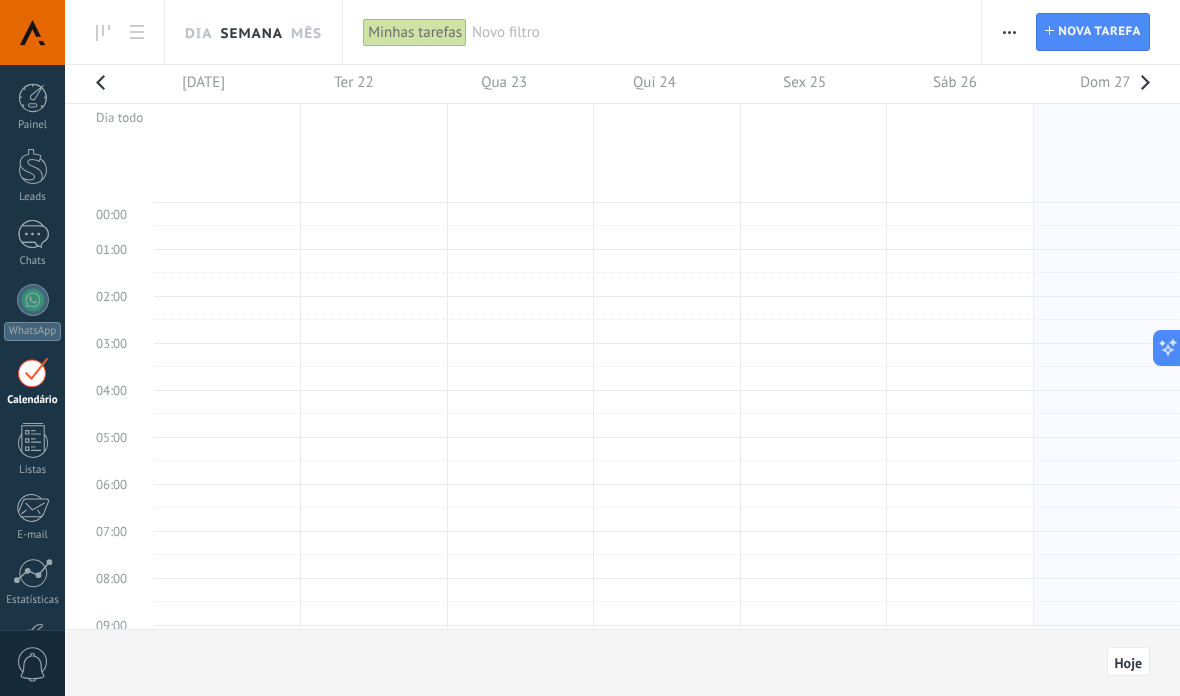 scroll, scrollTop: 377, scrollLeft: 0, axis: vertical 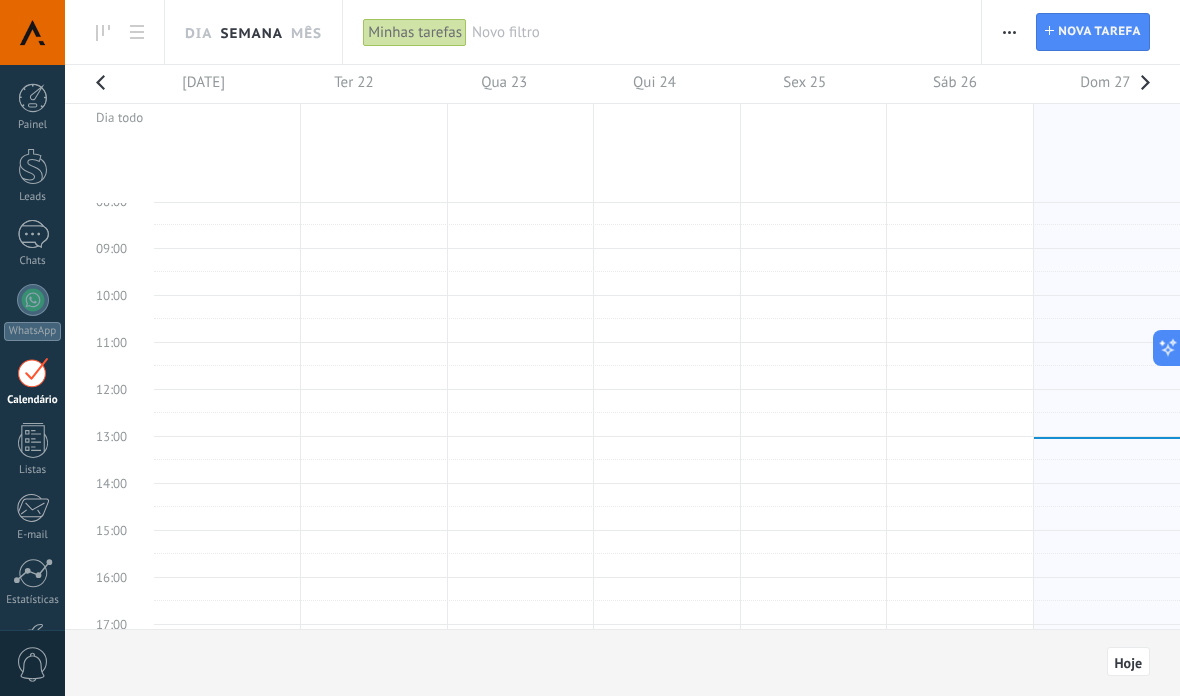 click on "Dia" at bounding box center [198, 32] 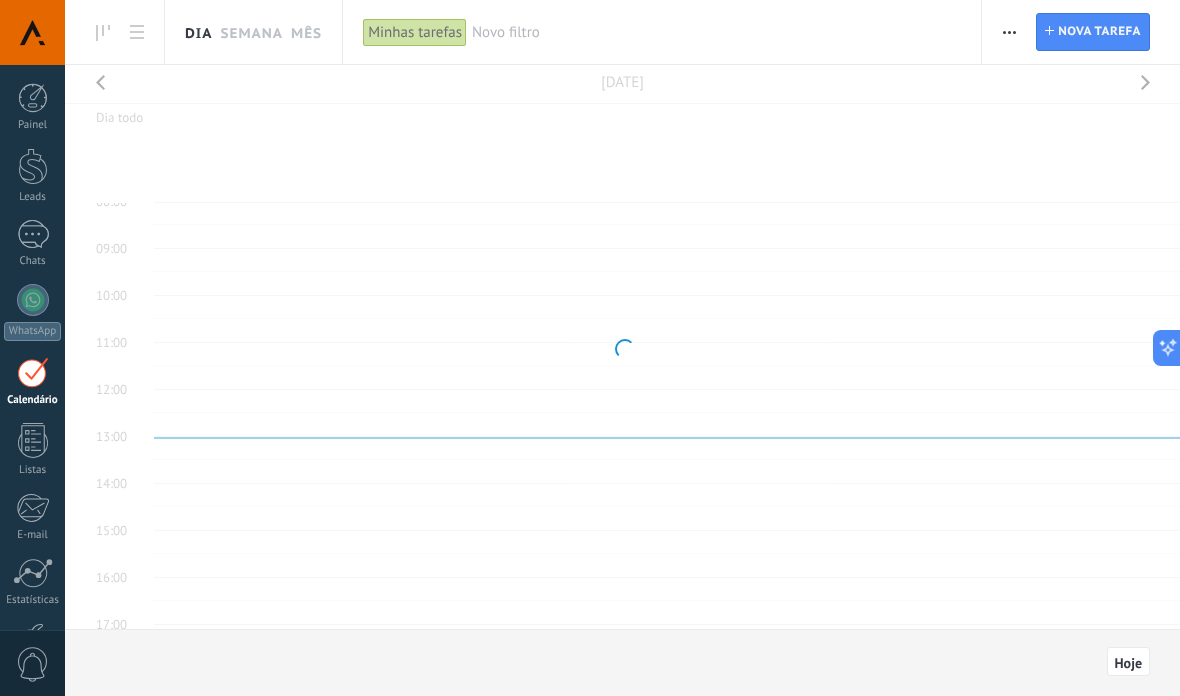 scroll, scrollTop: 377, scrollLeft: 0, axis: vertical 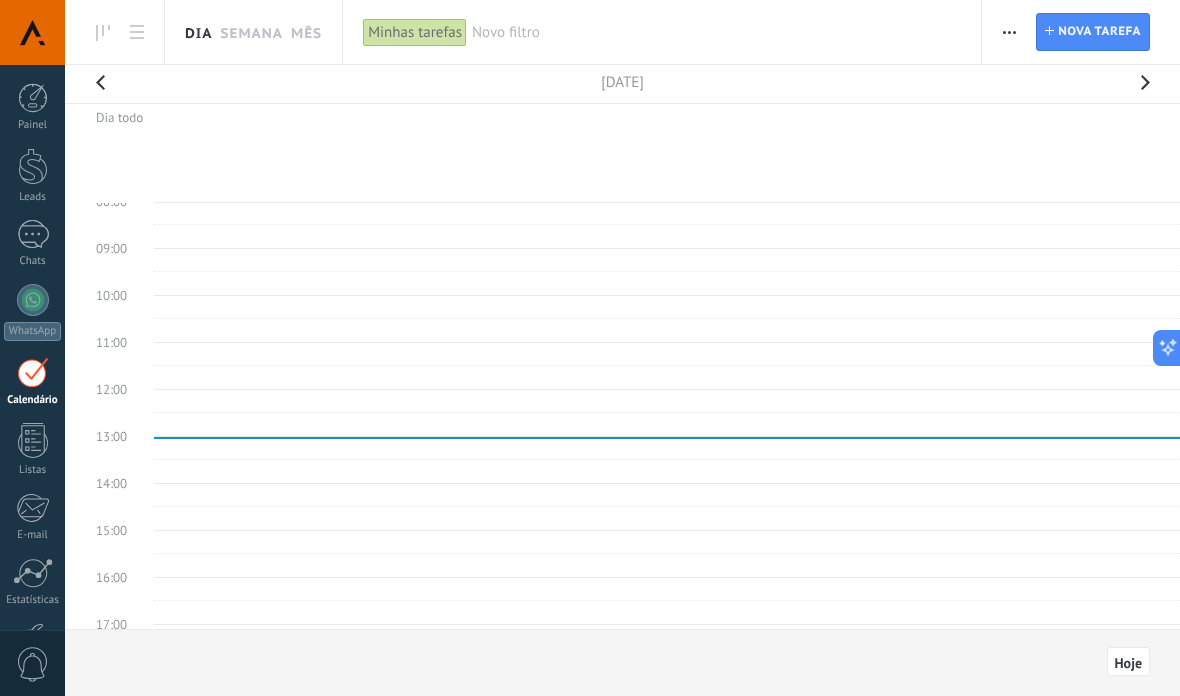 click at bounding box center (33, 440) 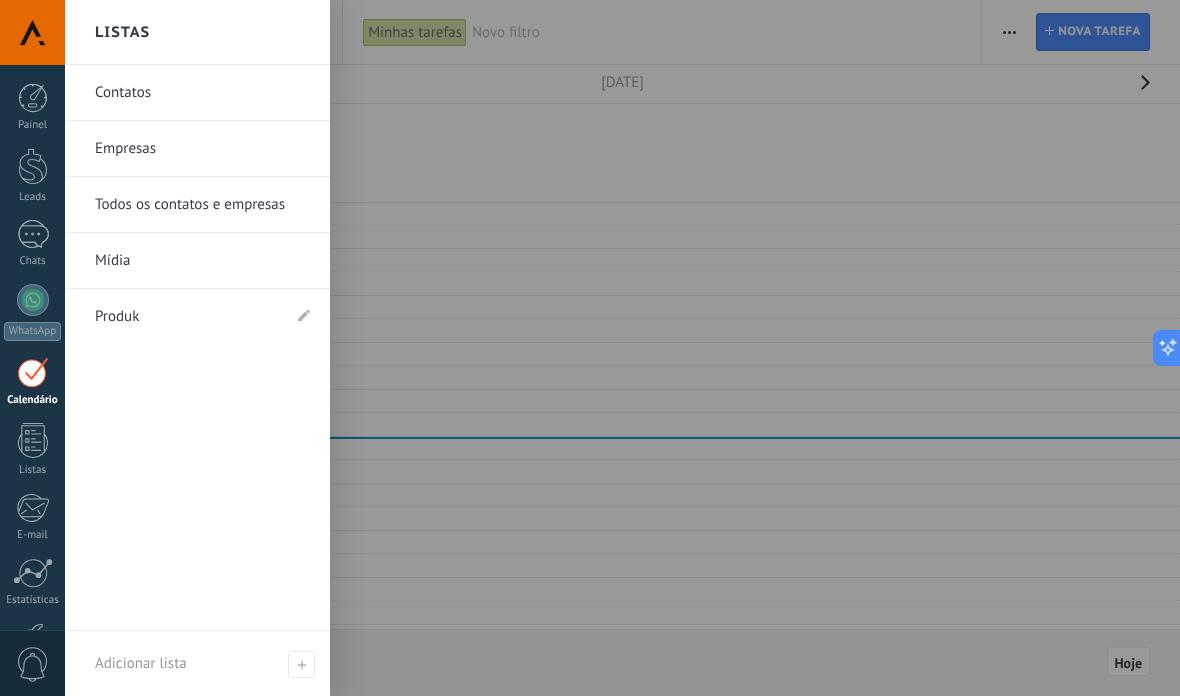 click at bounding box center [33, 440] 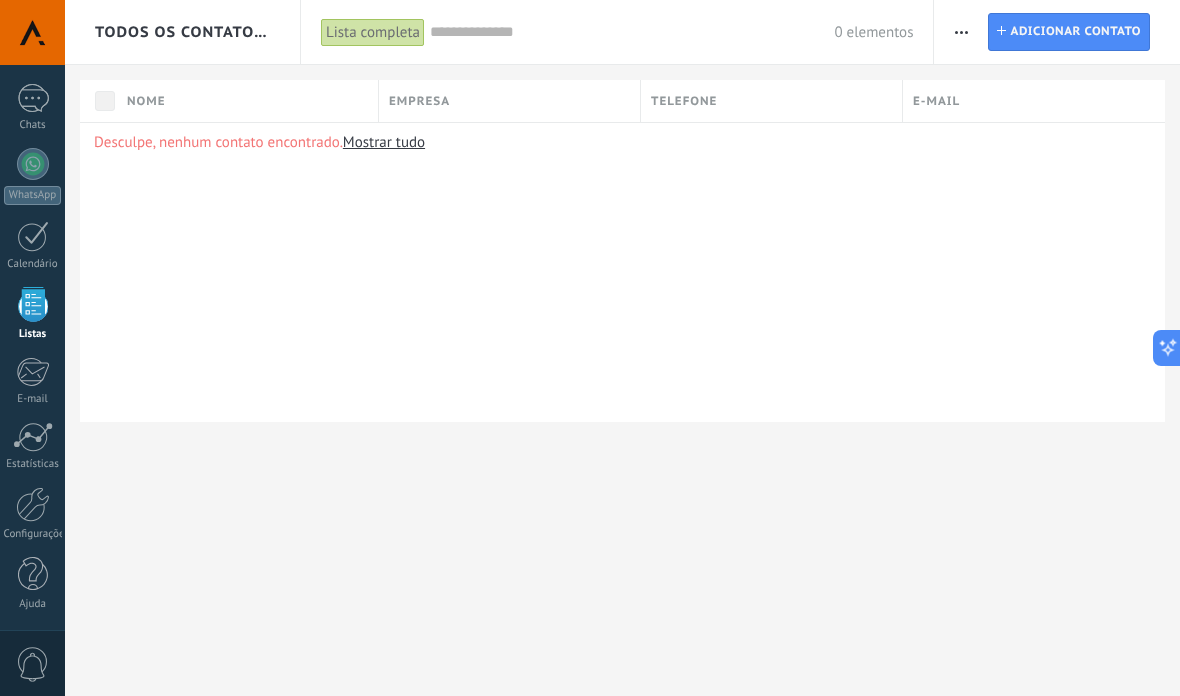 scroll, scrollTop: 136, scrollLeft: 0, axis: vertical 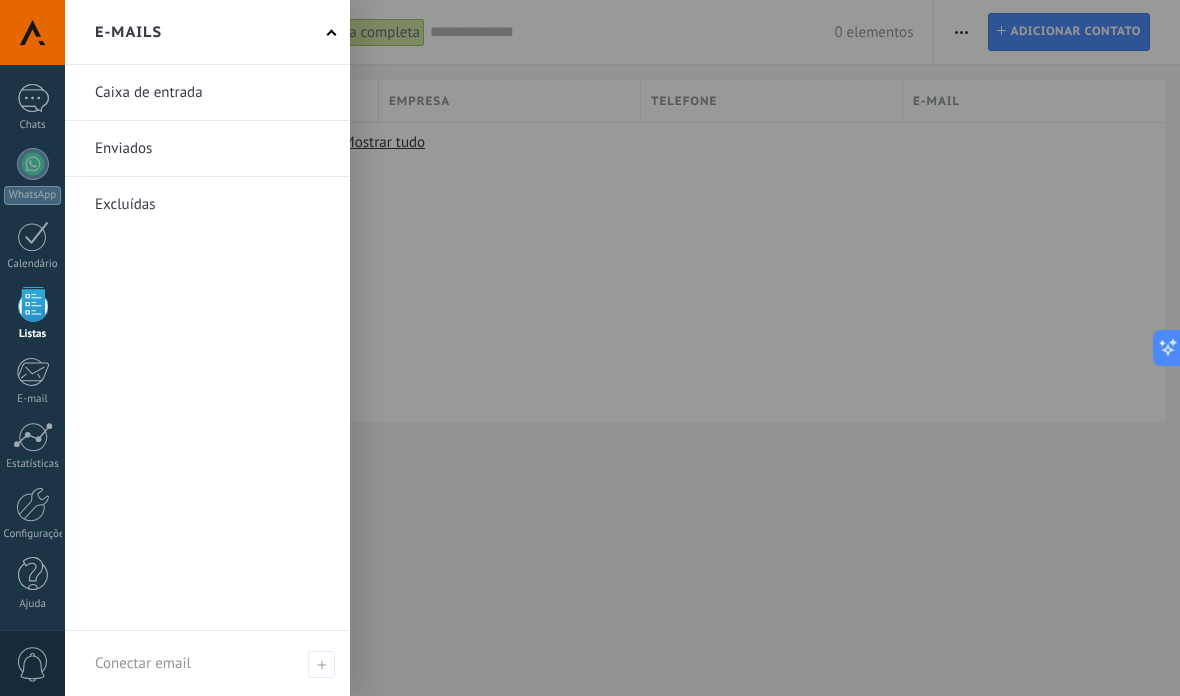 click at bounding box center (33, 437) 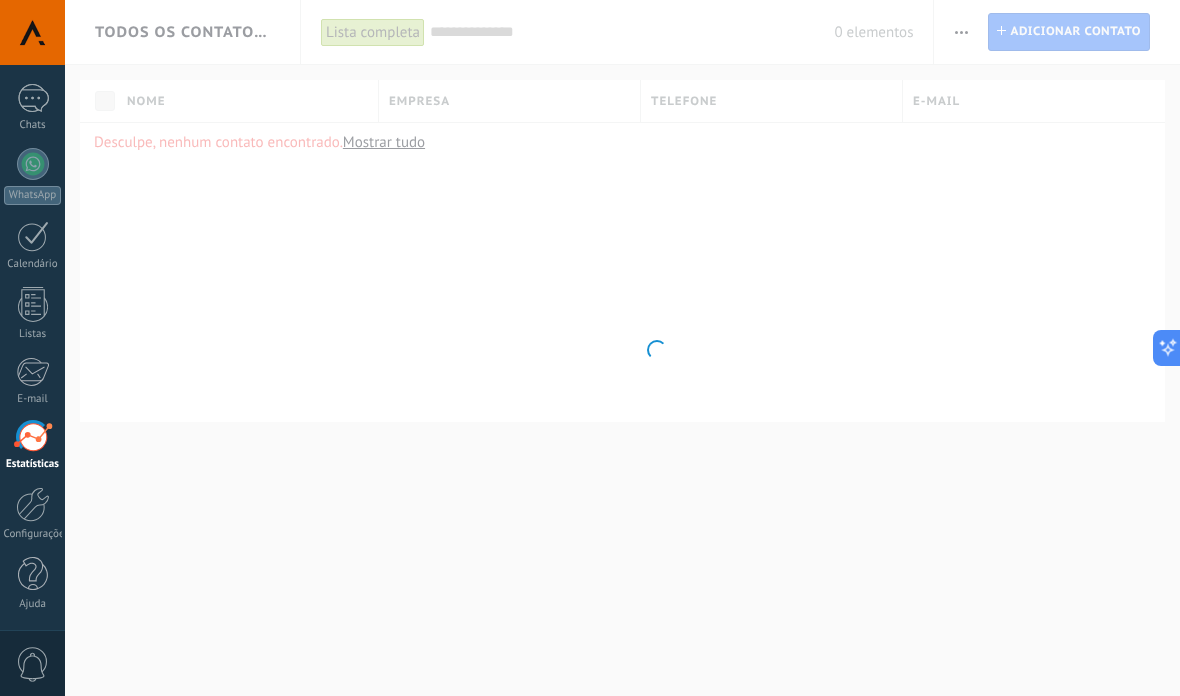 click at bounding box center [33, 504] 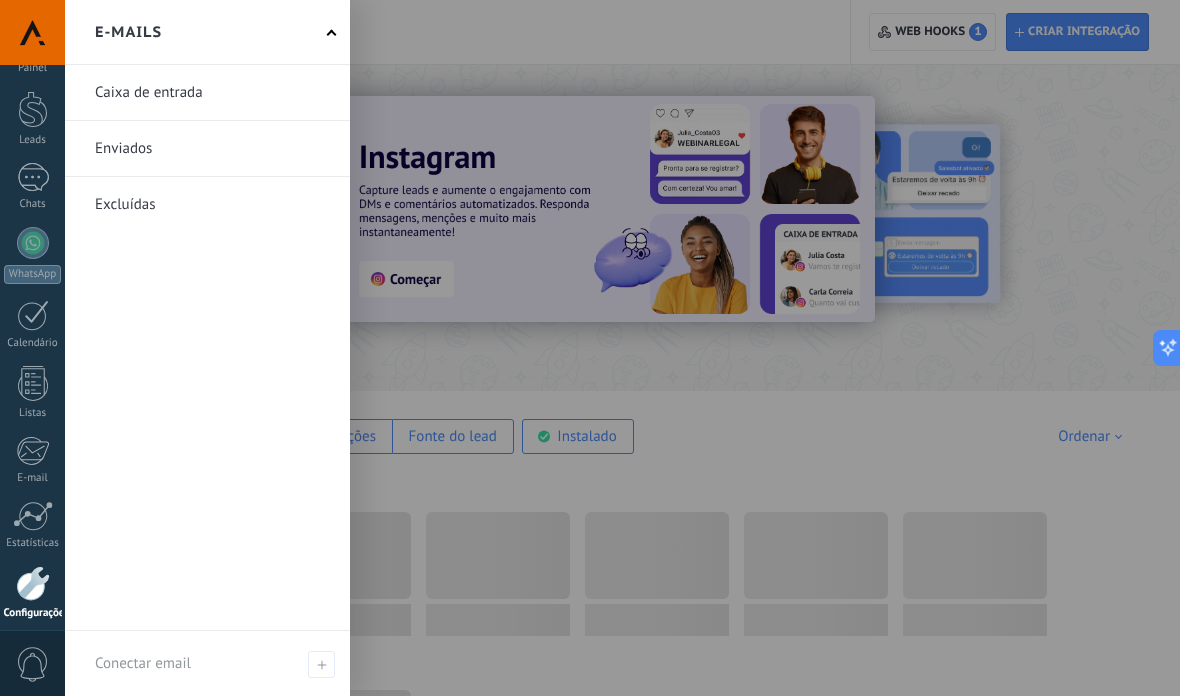 scroll, scrollTop: 56, scrollLeft: 0, axis: vertical 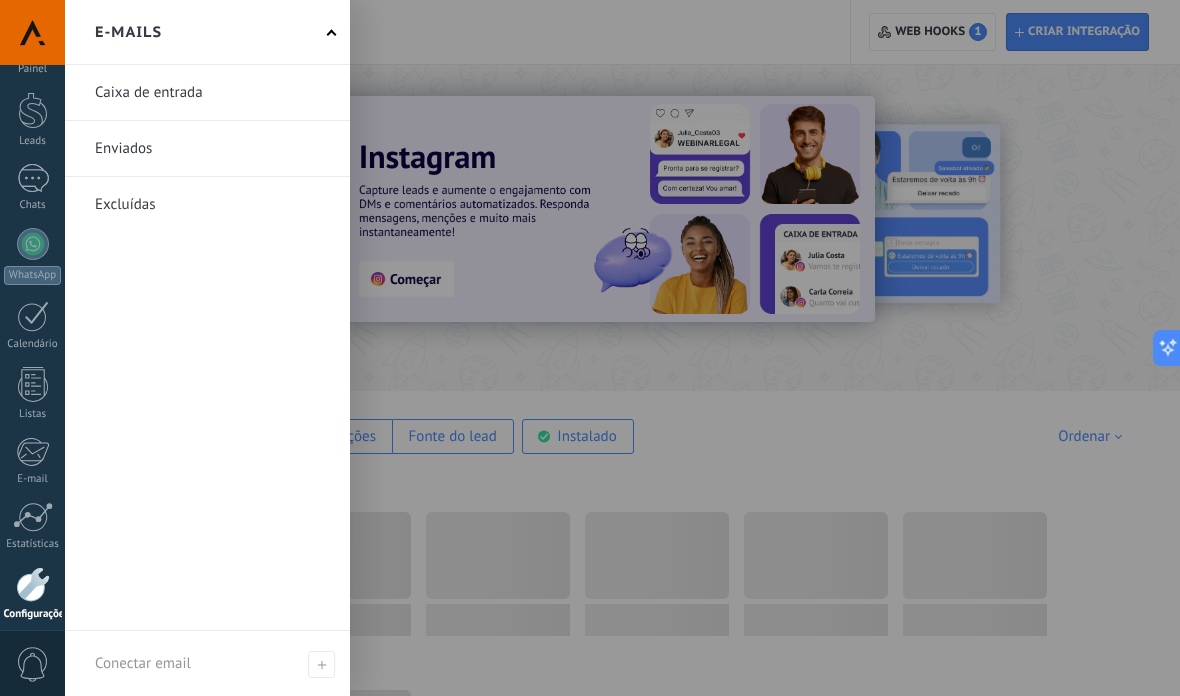 click at bounding box center [655, 348] 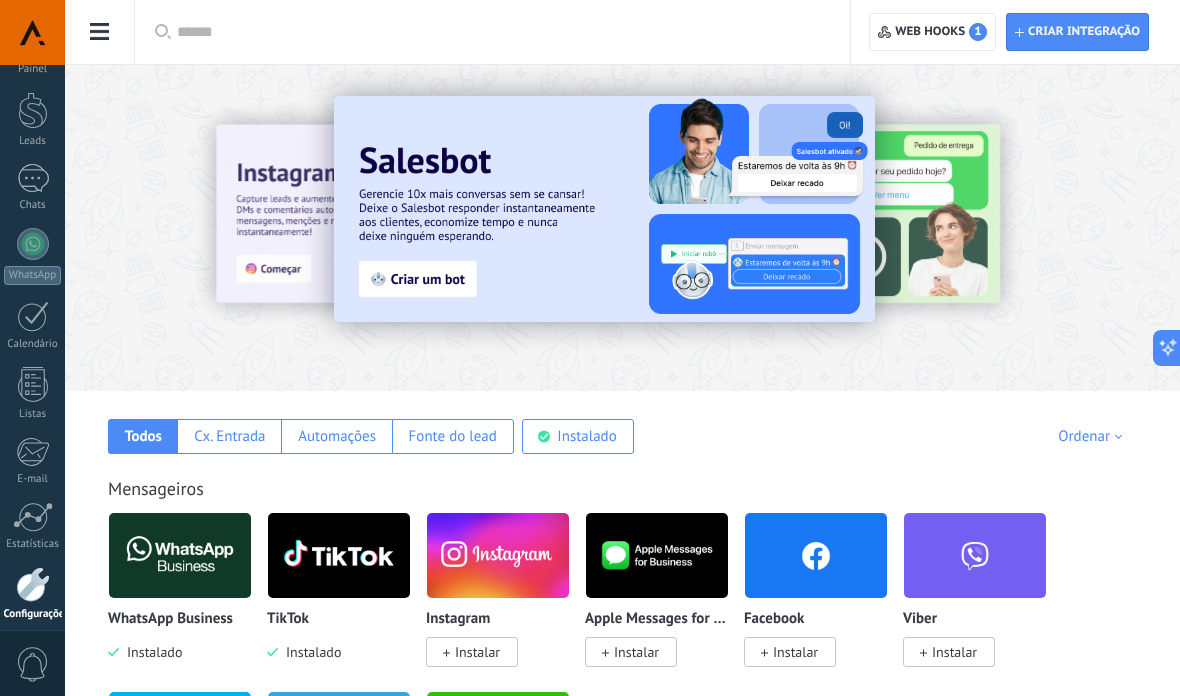 click on "Criar integração" at bounding box center [1084, 32] 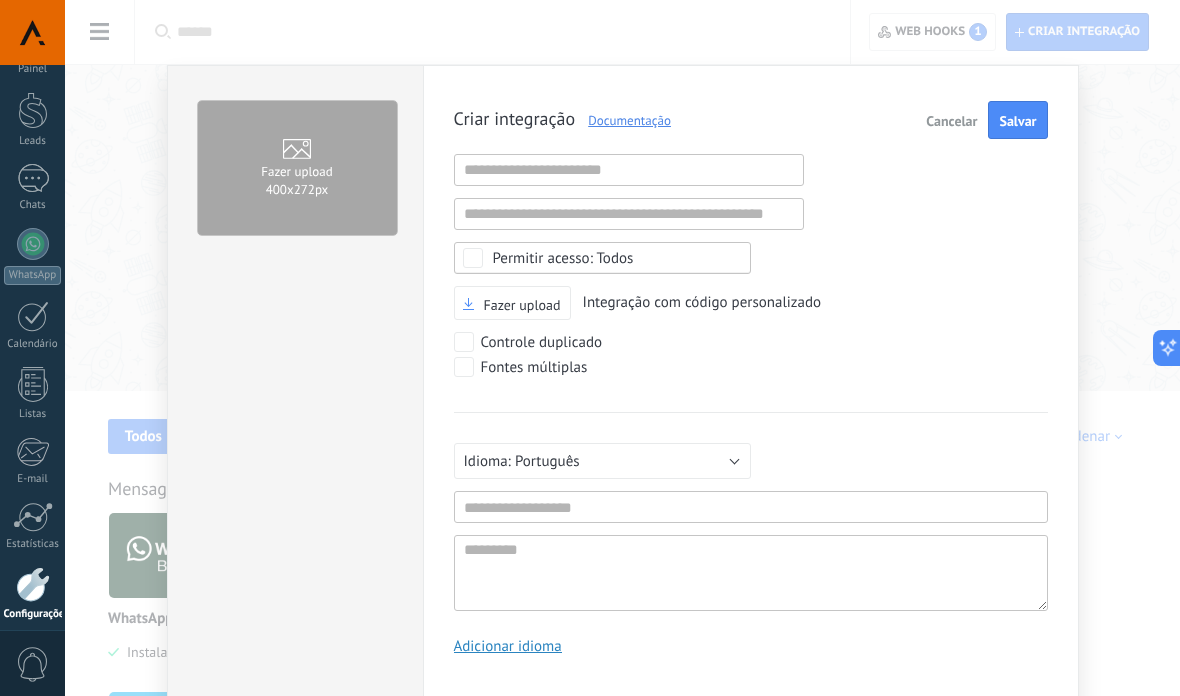 scroll, scrollTop: 21, scrollLeft: 0, axis: vertical 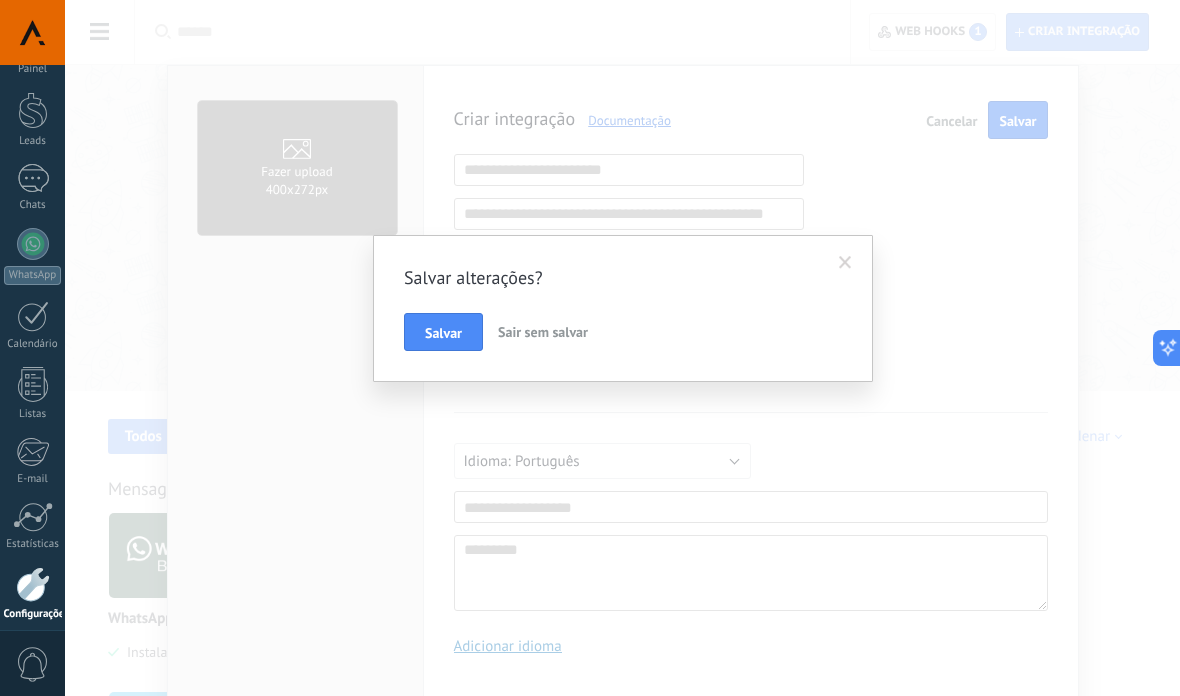 click on "Sair sem salvar" at bounding box center [543, 332] 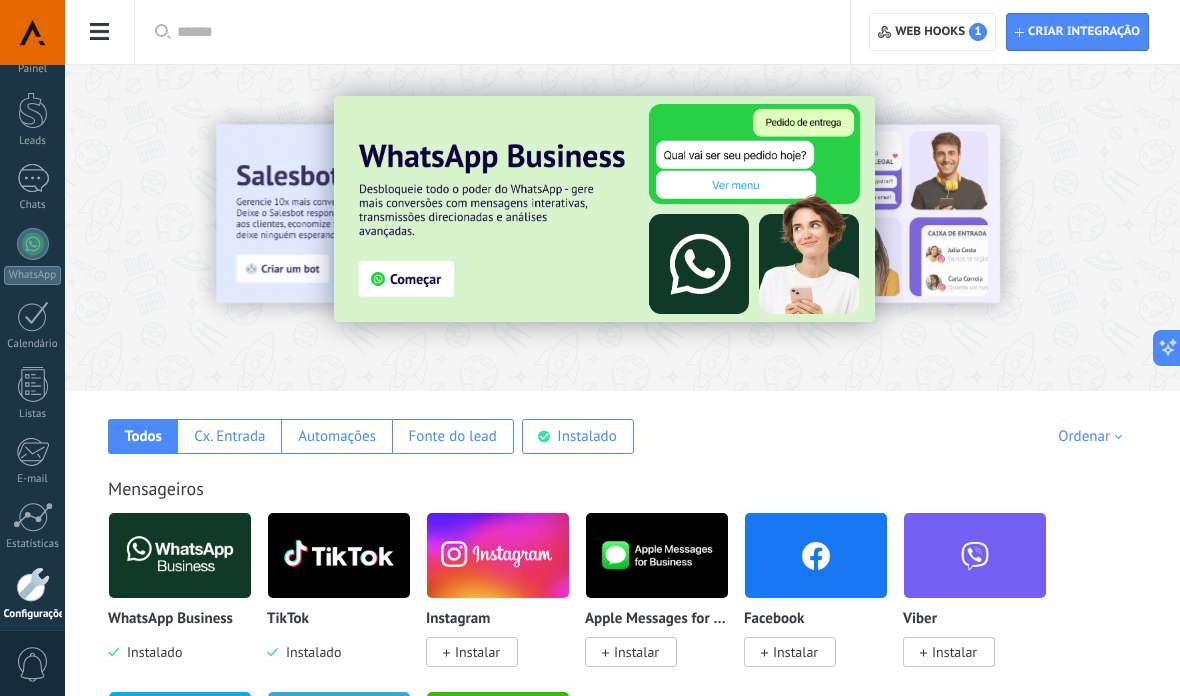 type on "*********" 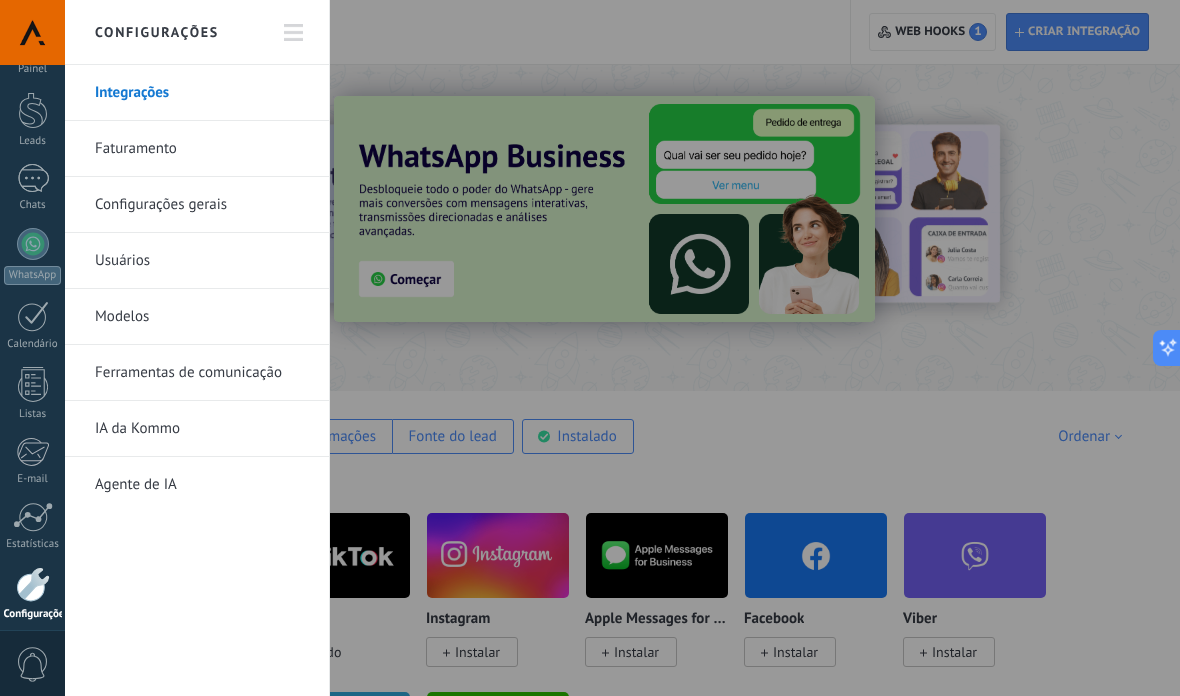 click at bounding box center [294, 35] 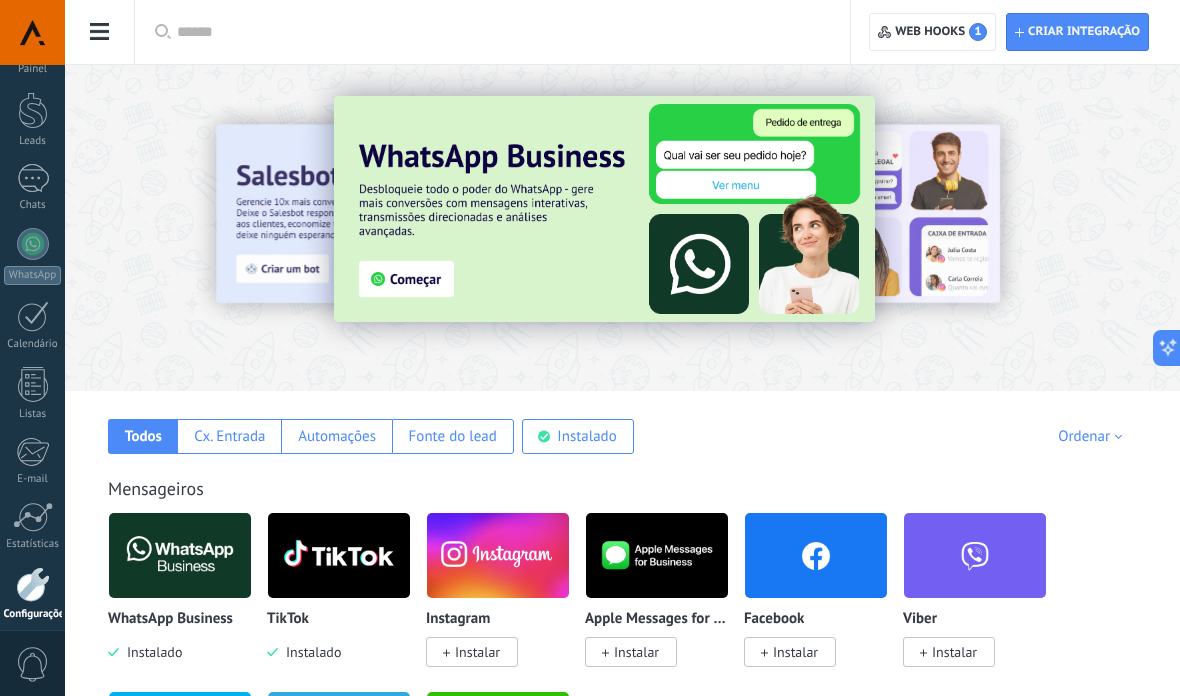 click at bounding box center (100, 32) 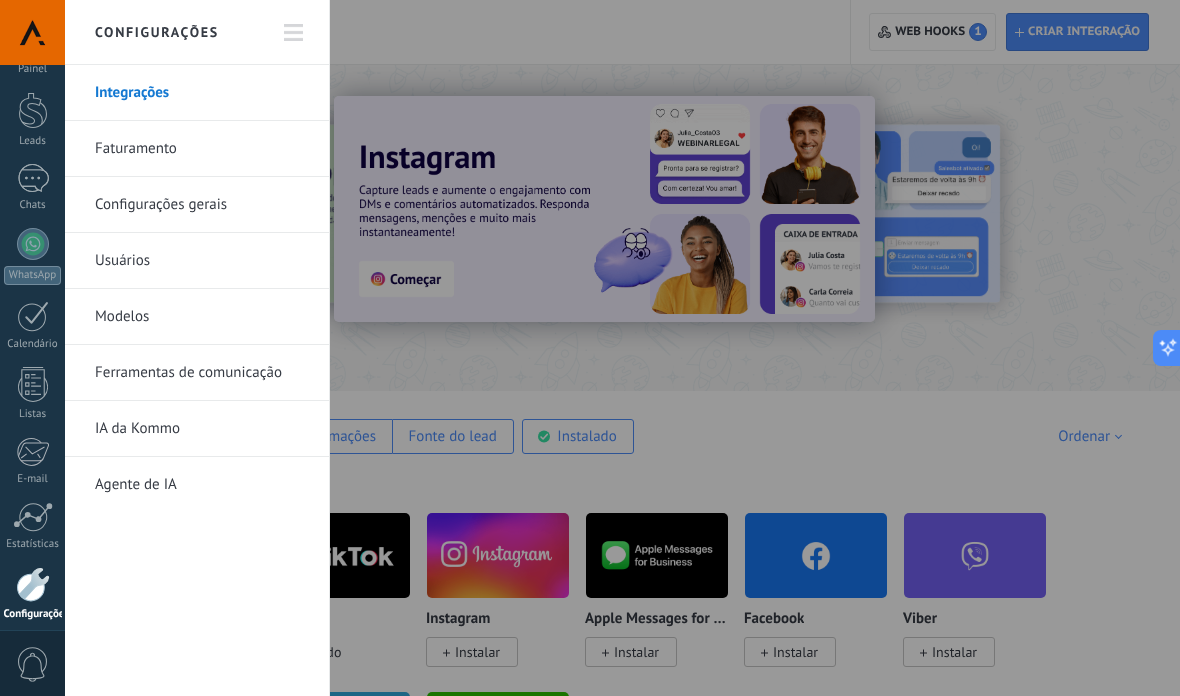 click on "Integrações" at bounding box center (202, 93) 